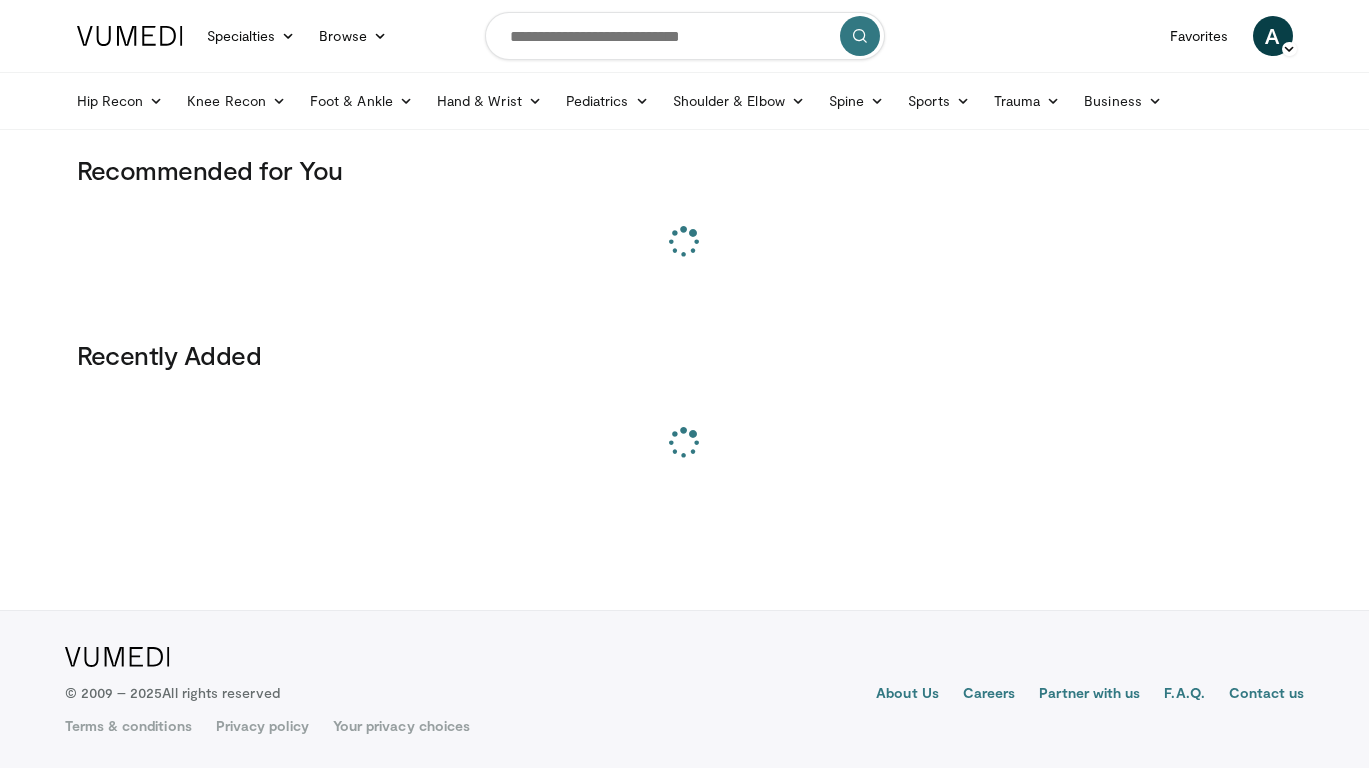 scroll, scrollTop: 0, scrollLeft: 0, axis: both 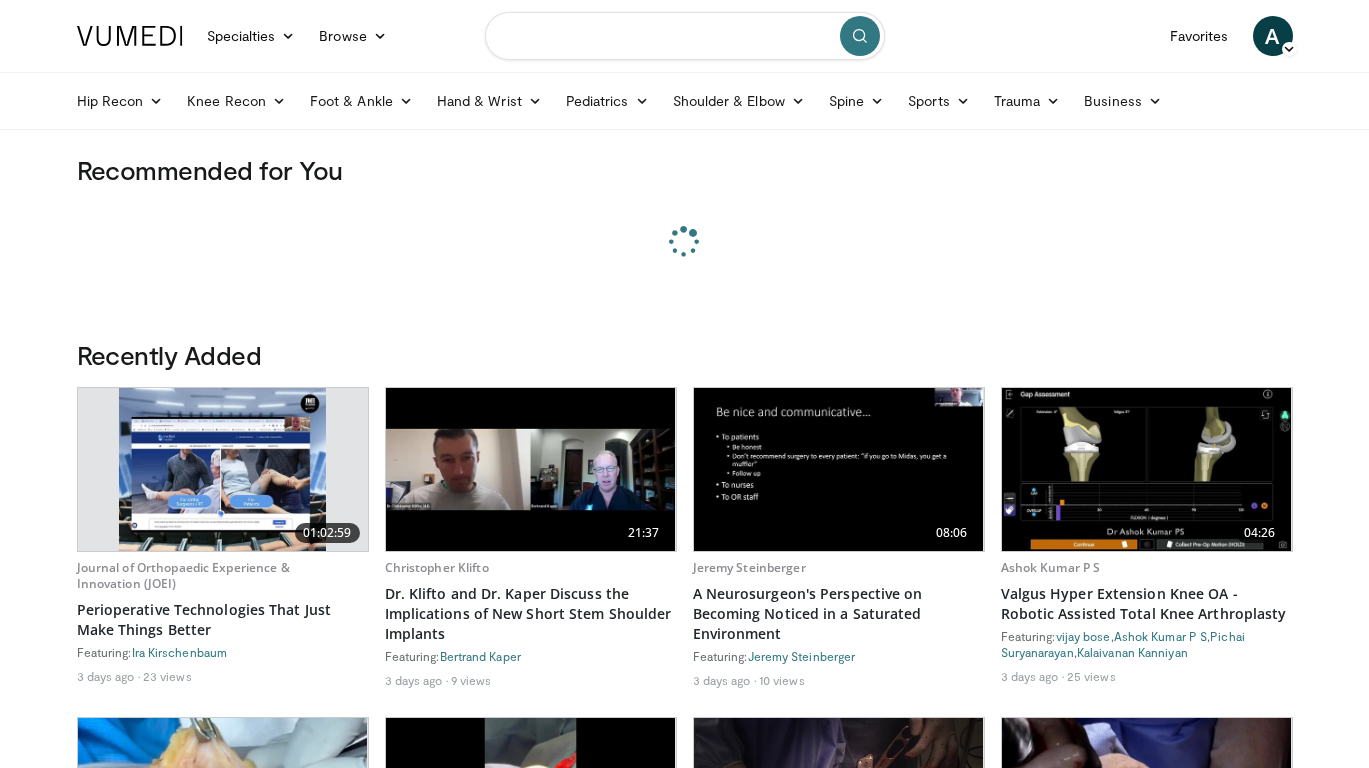 click at bounding box center [685, 36] 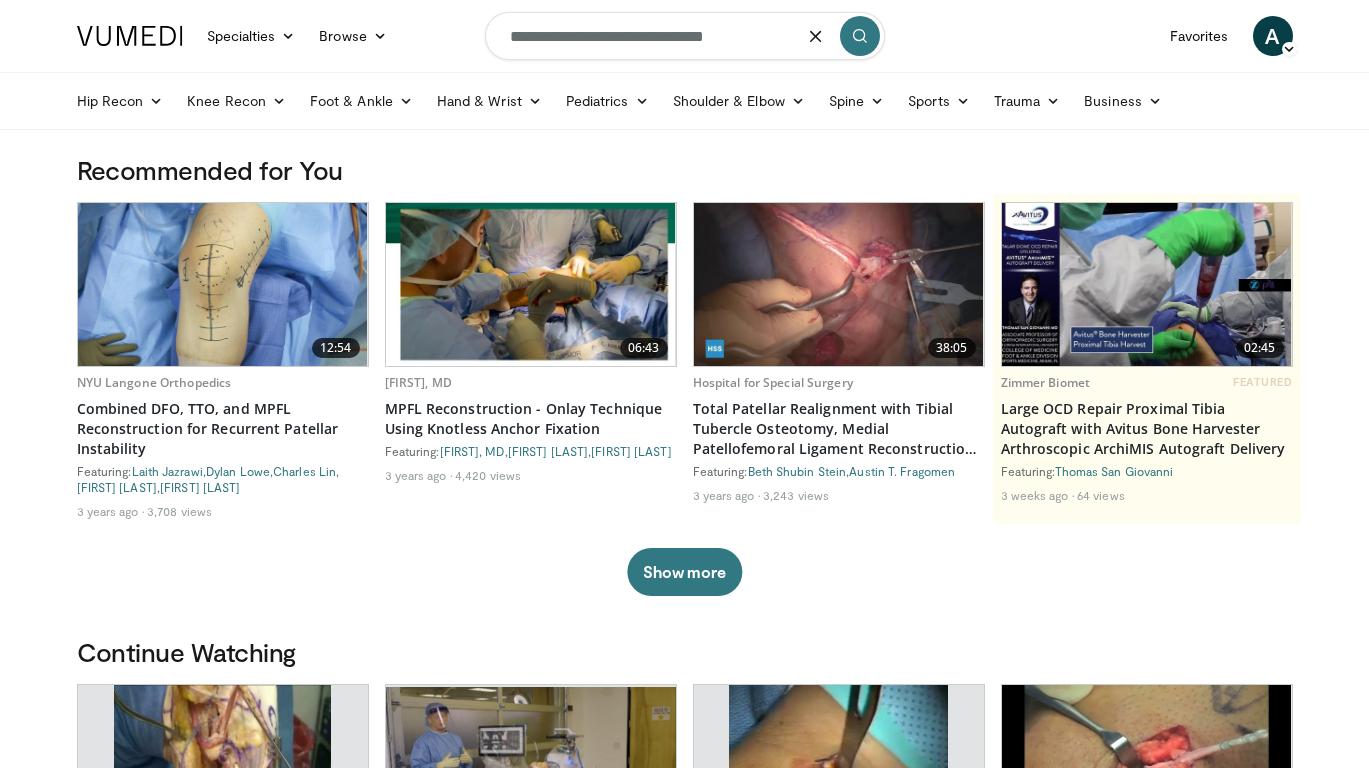type on "**********" 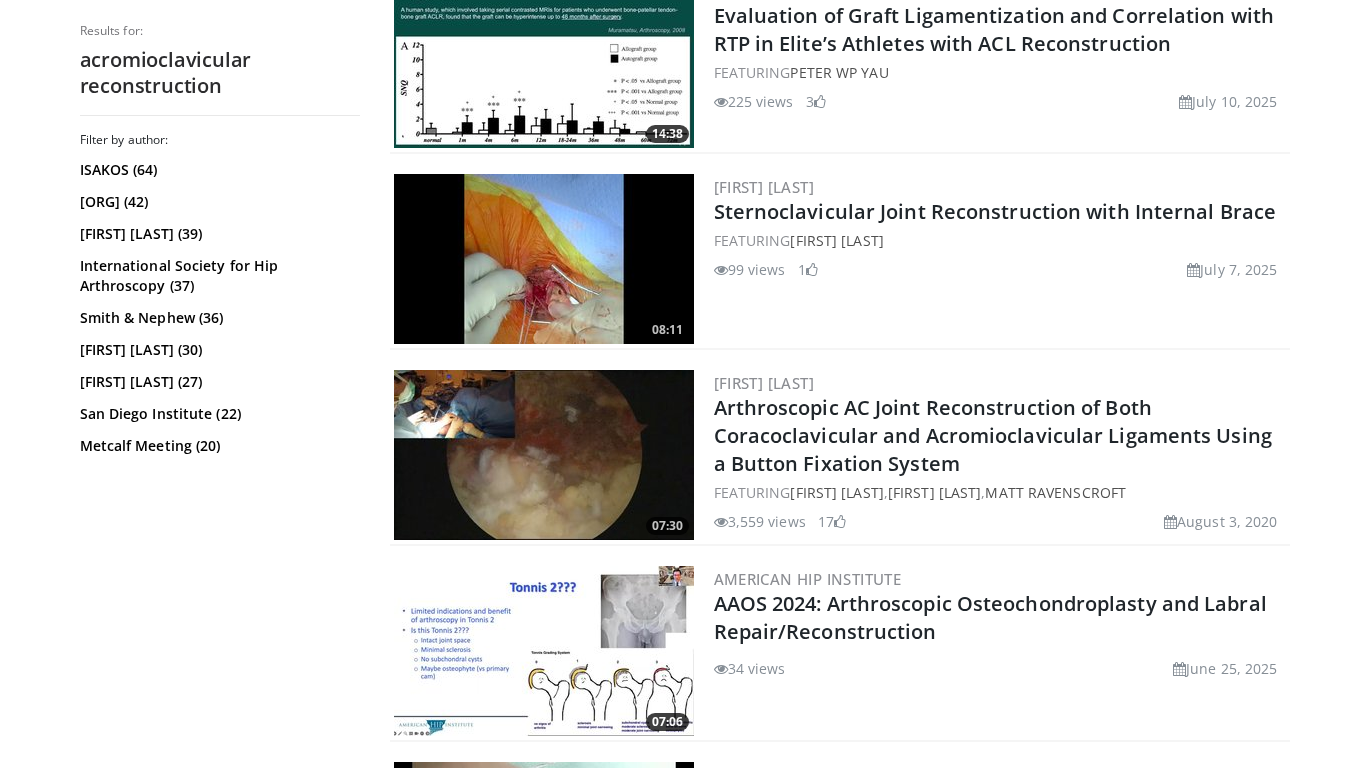 scroll, scrollTop: 2151, scrollLeft: 0, axis: vertical 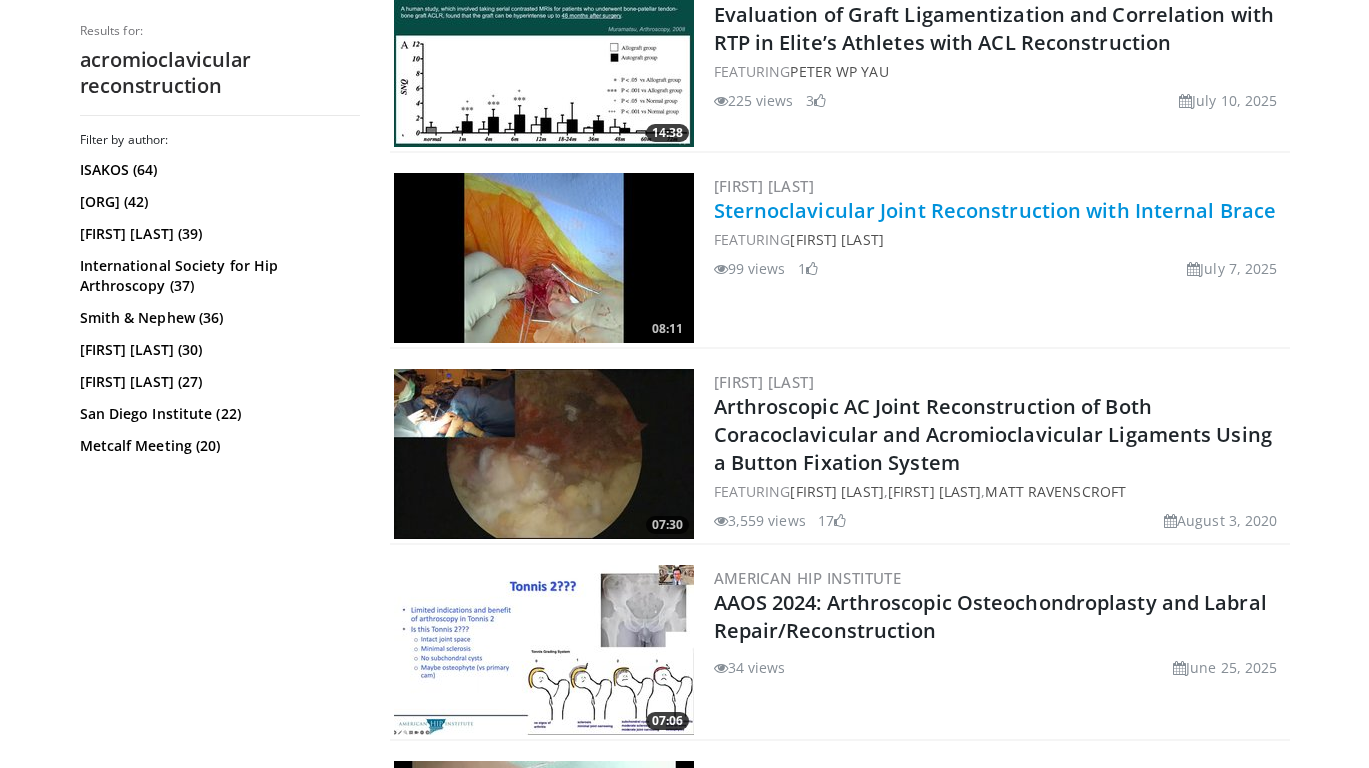 click on "Sternoclavicular Joint Reconstruction with Internal Brace" at bounding box center (995, 210) 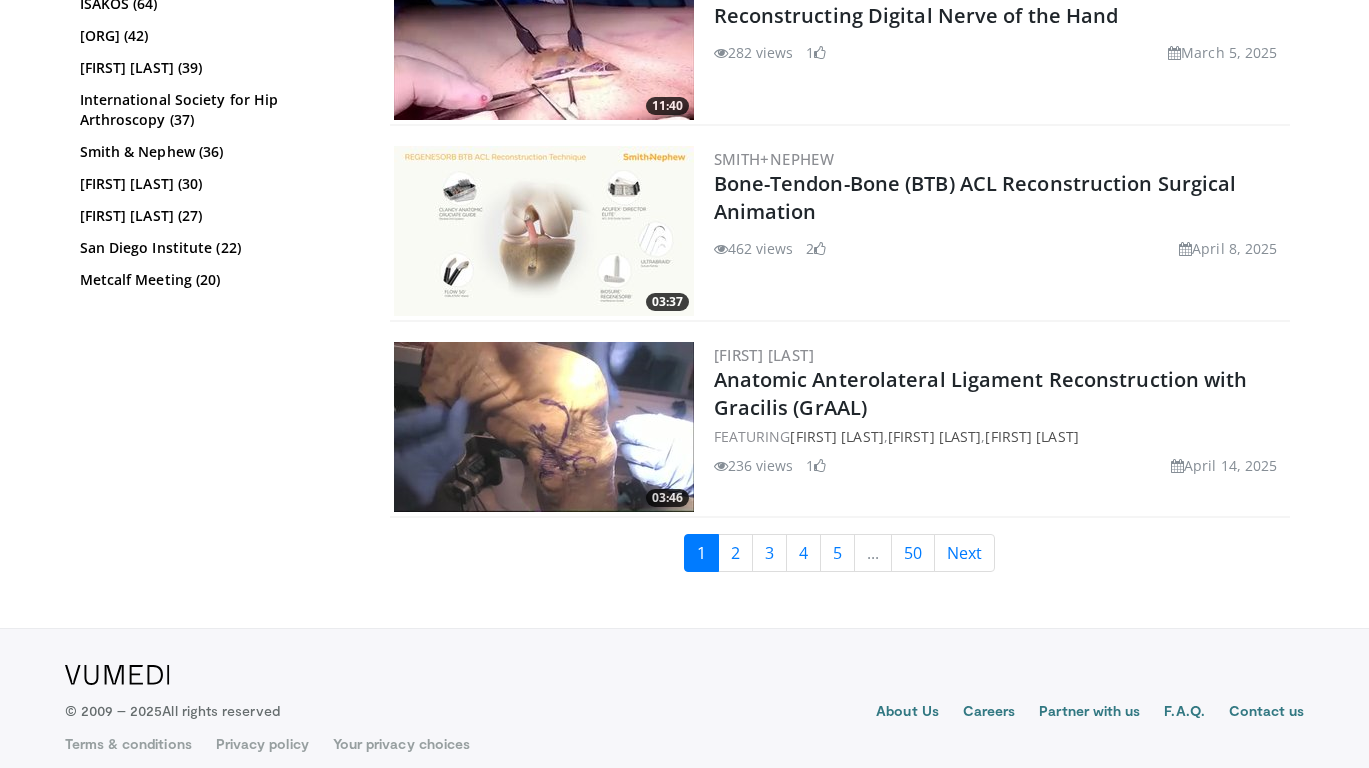 scroll, scrollTop: 4940, scrollLeft: 0, axis: vertical 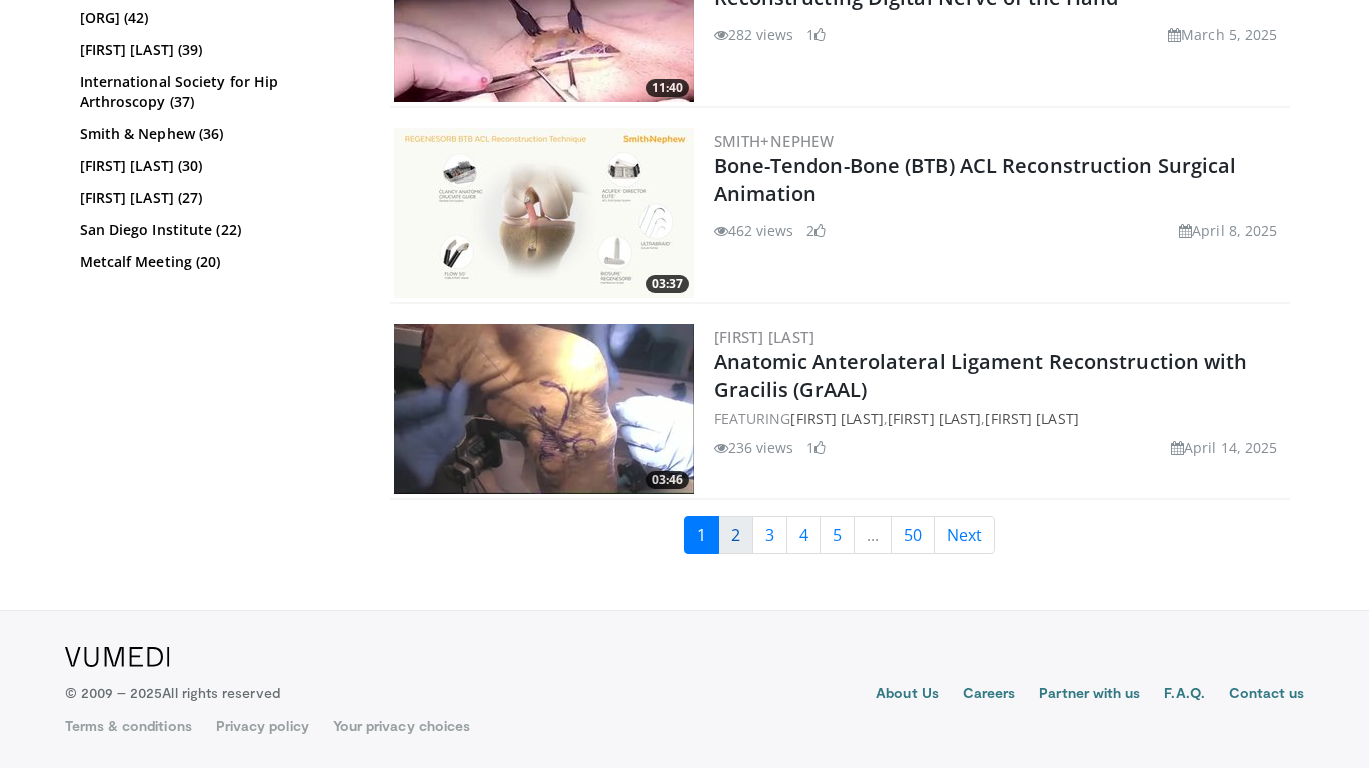 click on "2" at bounding box center [735, 535] 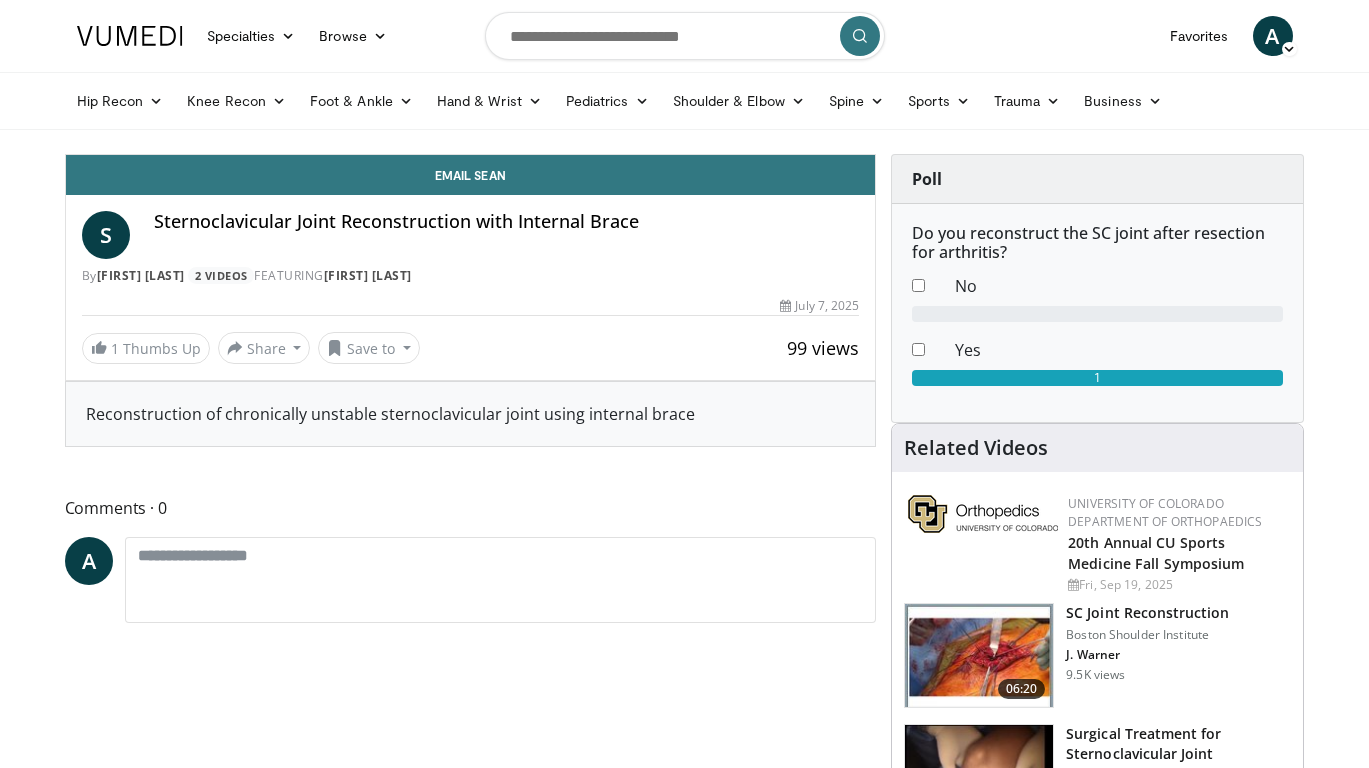scroll, scrollTop: 0, scrollLeft: 0, axis: both 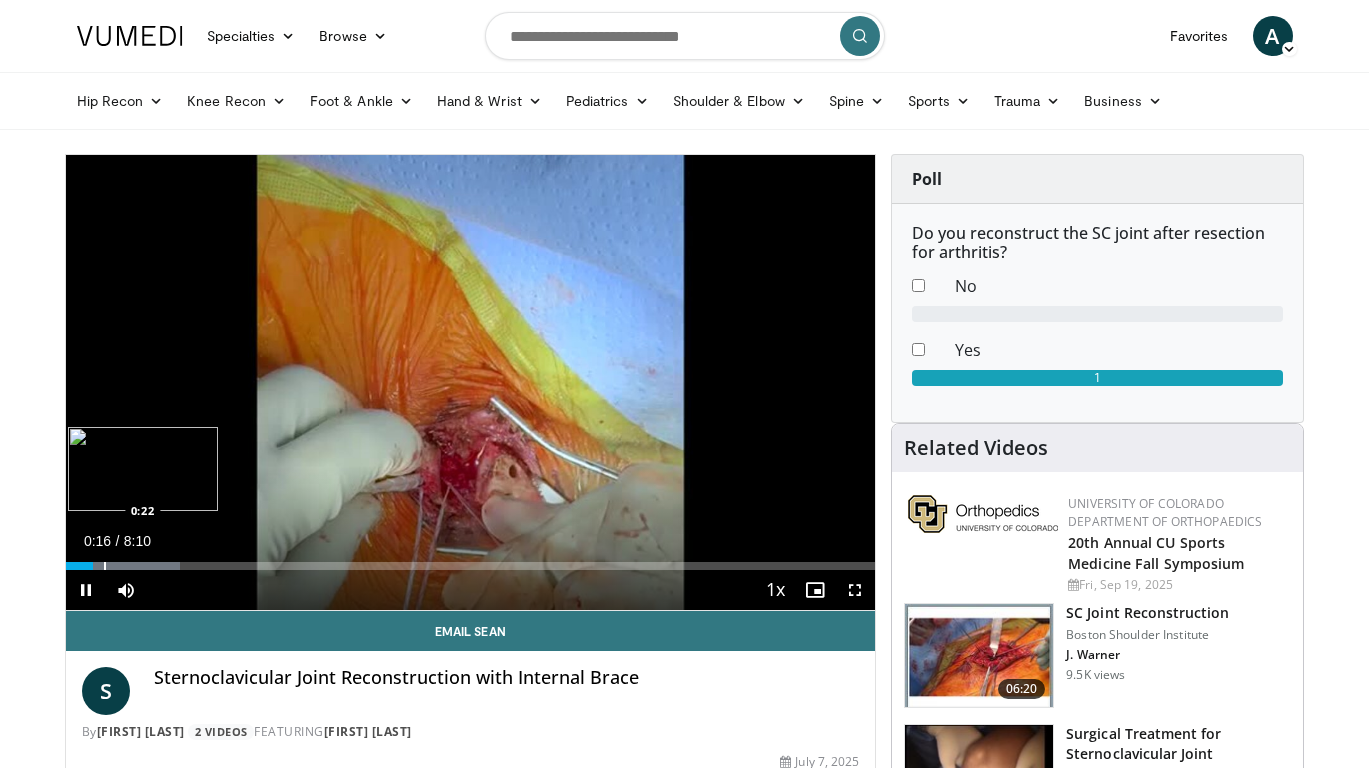 click at bounding box center [105, 566] 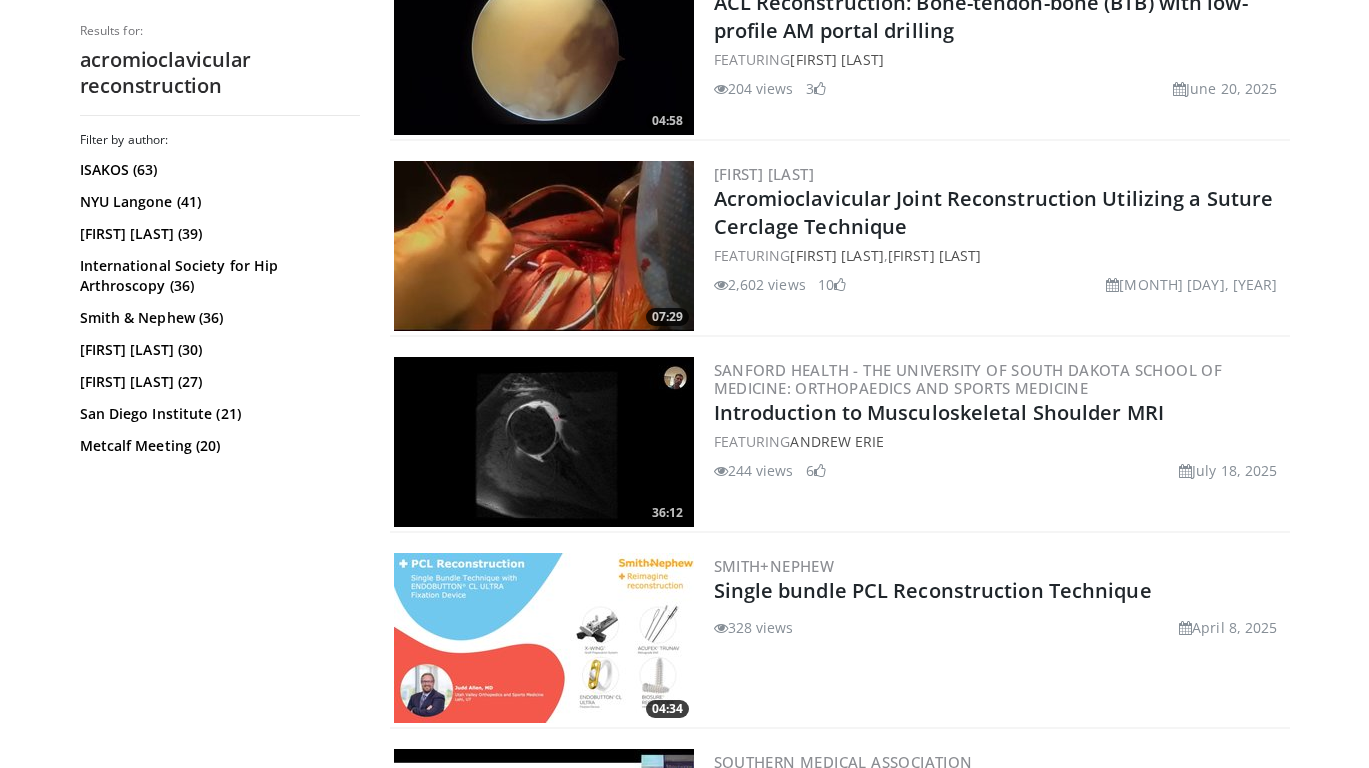 scroll, scrollTop: 1317, scrollLeft: 0, axis: vertical 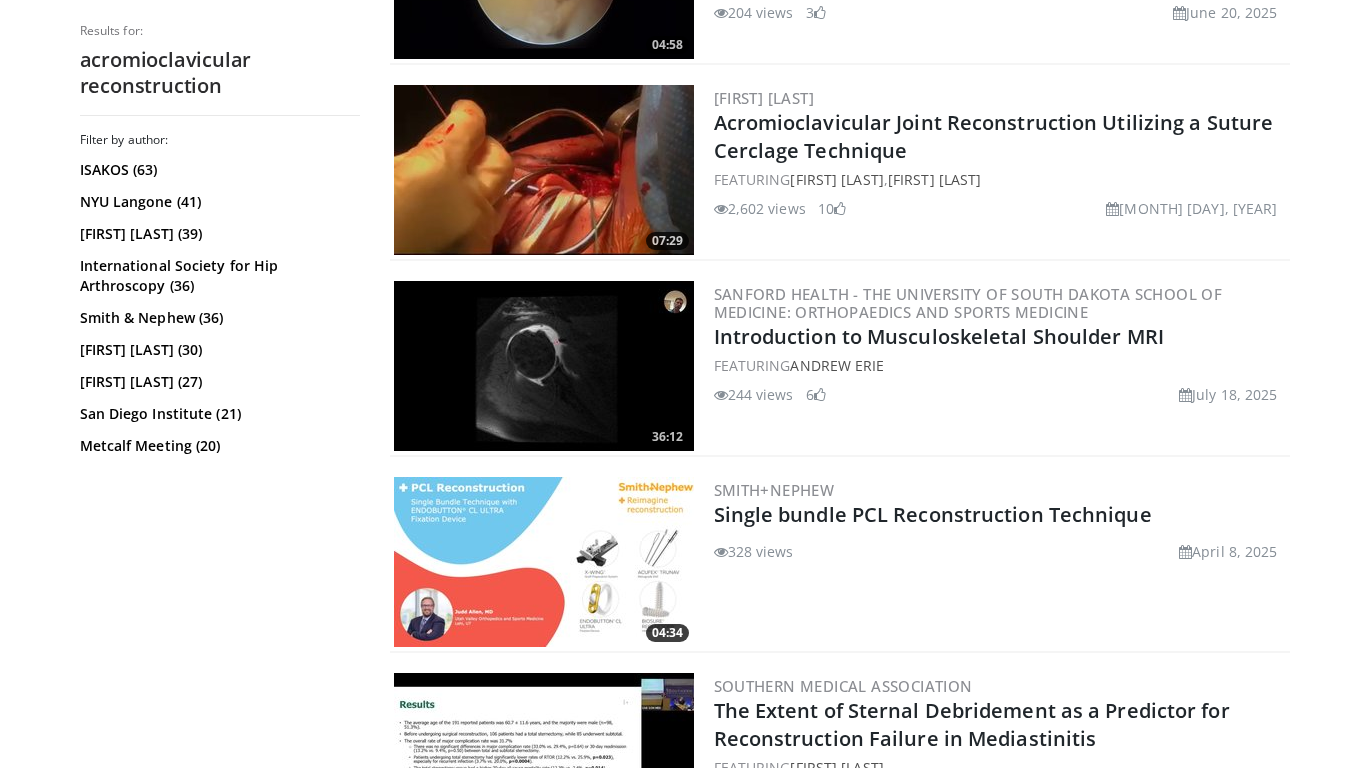 click at bounding box center (544, 170) 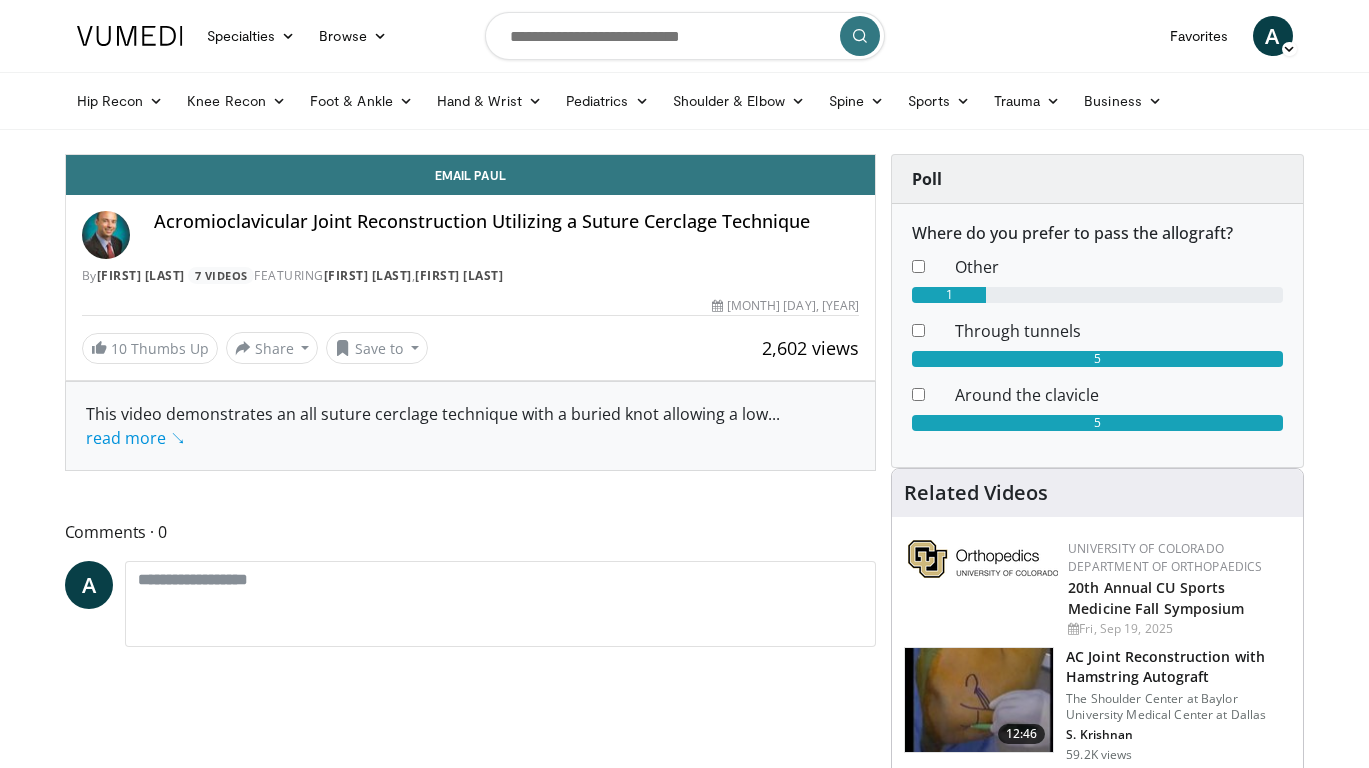 scroll, scrollTop: 0, scrollLeft: 0, axis: both 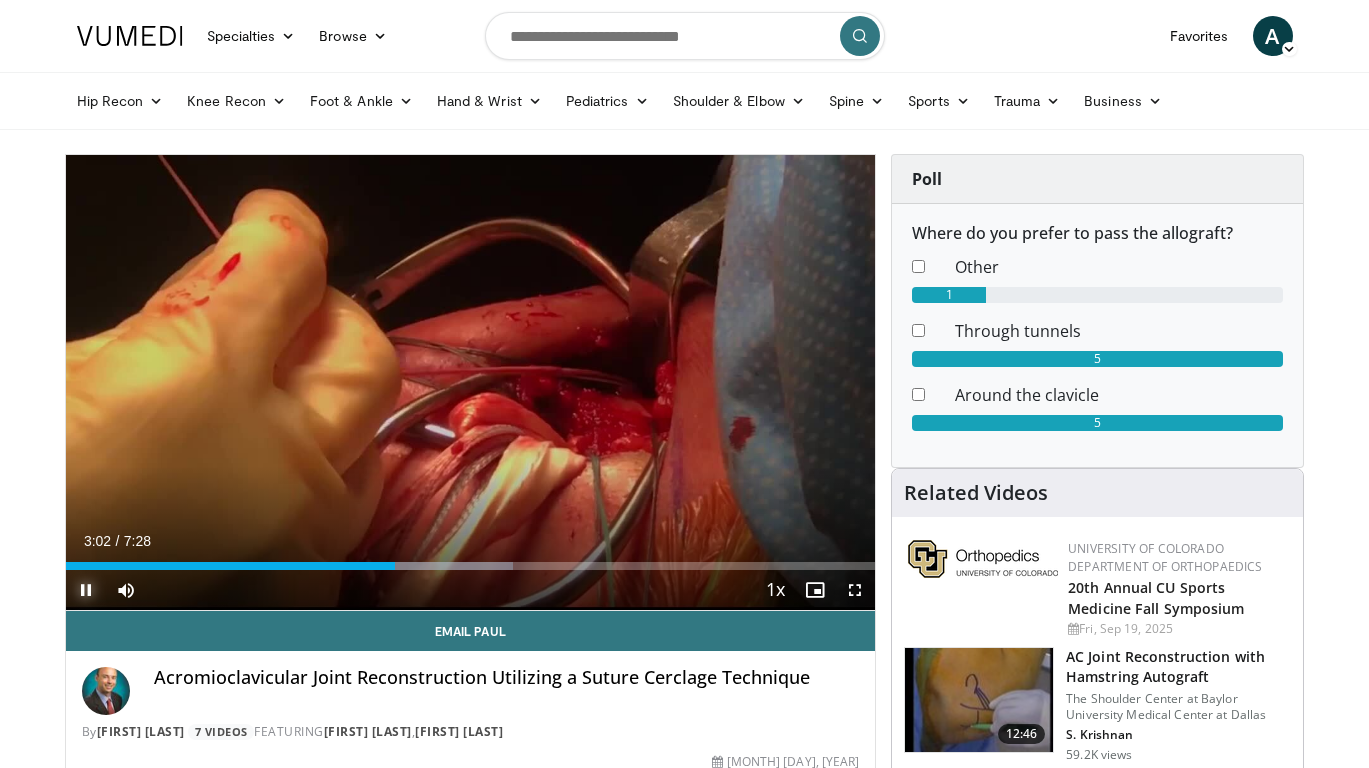 click at bounding box center [86, 590] 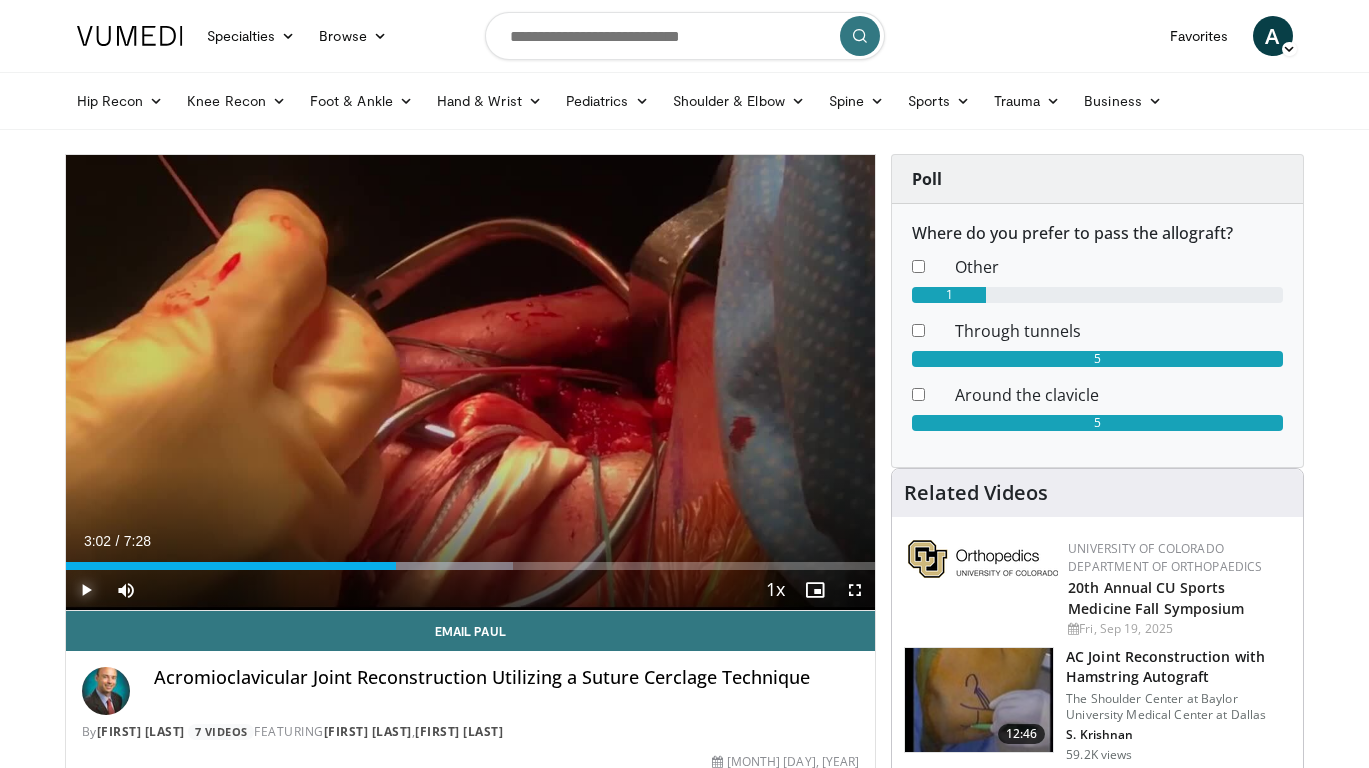 click at bounding box center (86, 590) 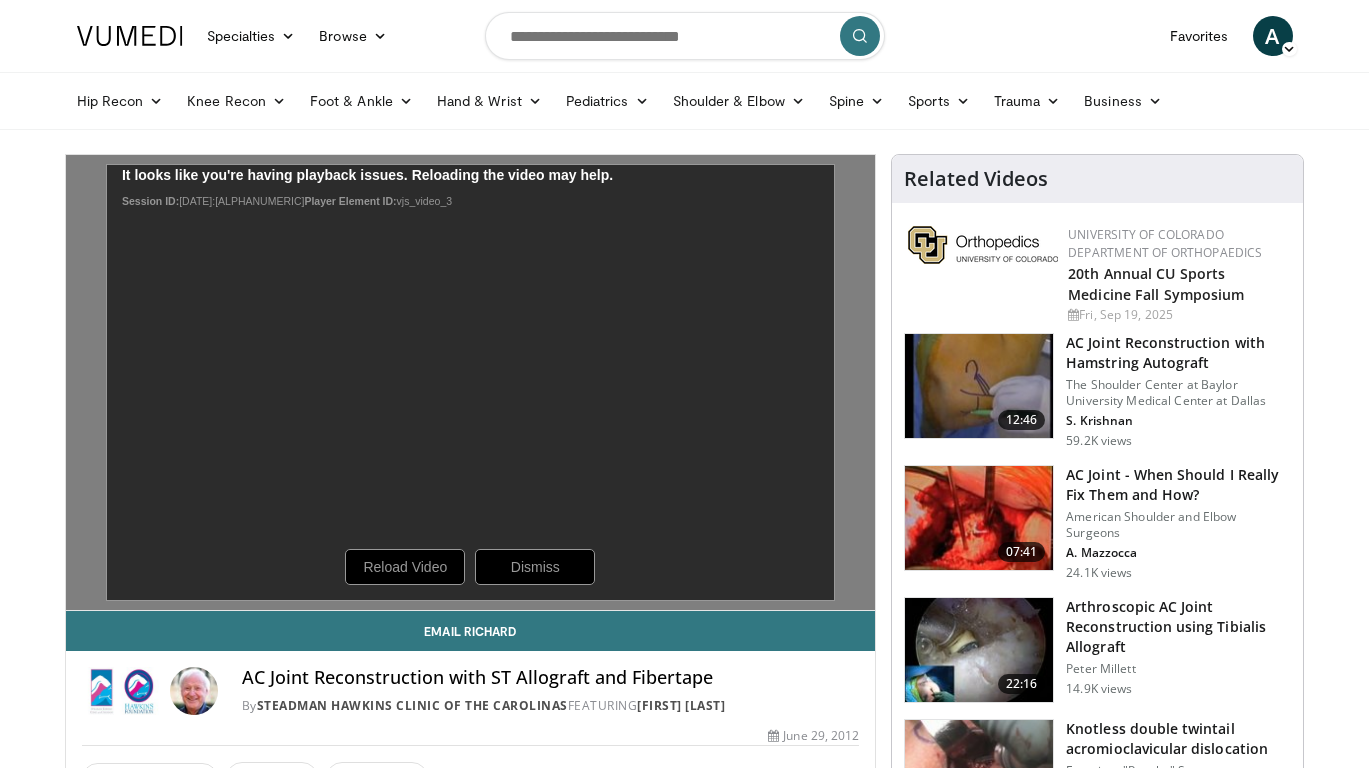 scroll, scrollTop: 0, scrollLeft: 0, axis: both 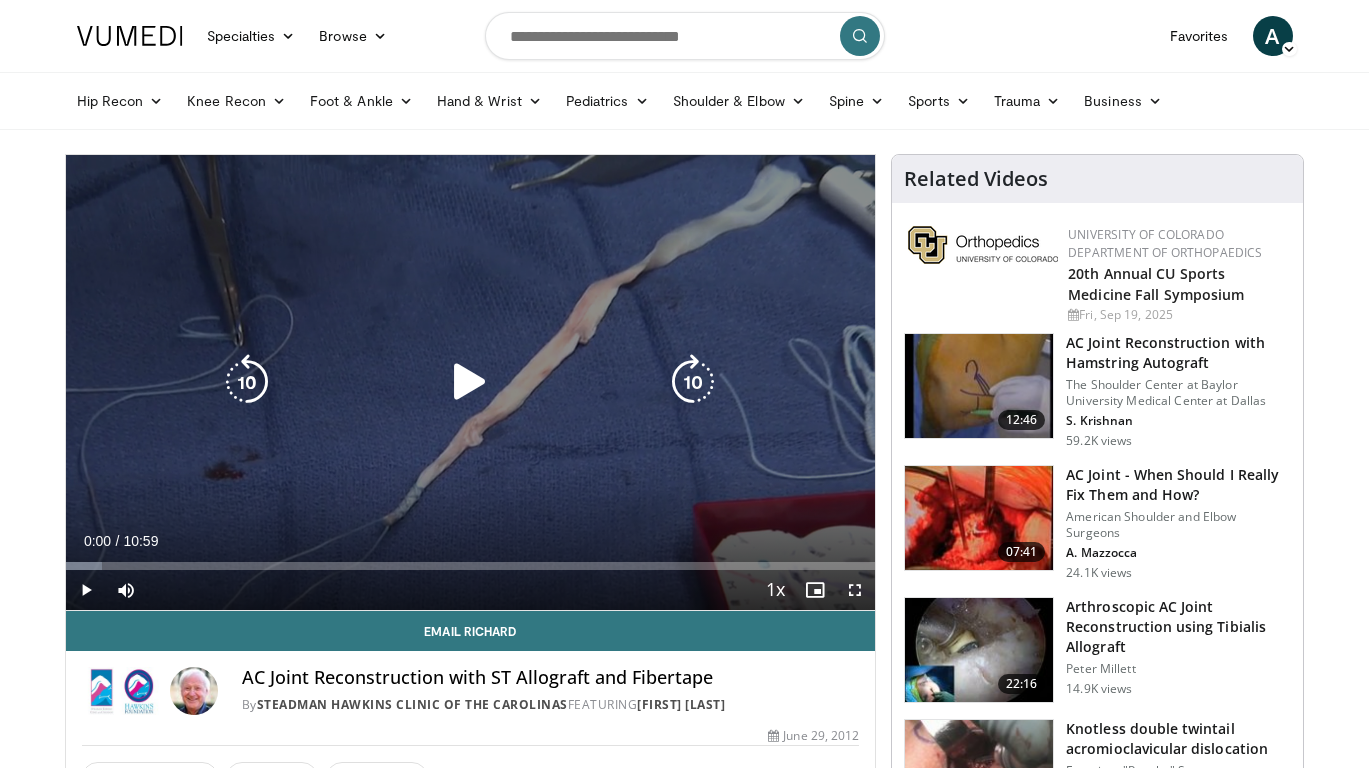 click at bounding box center [470, 382] 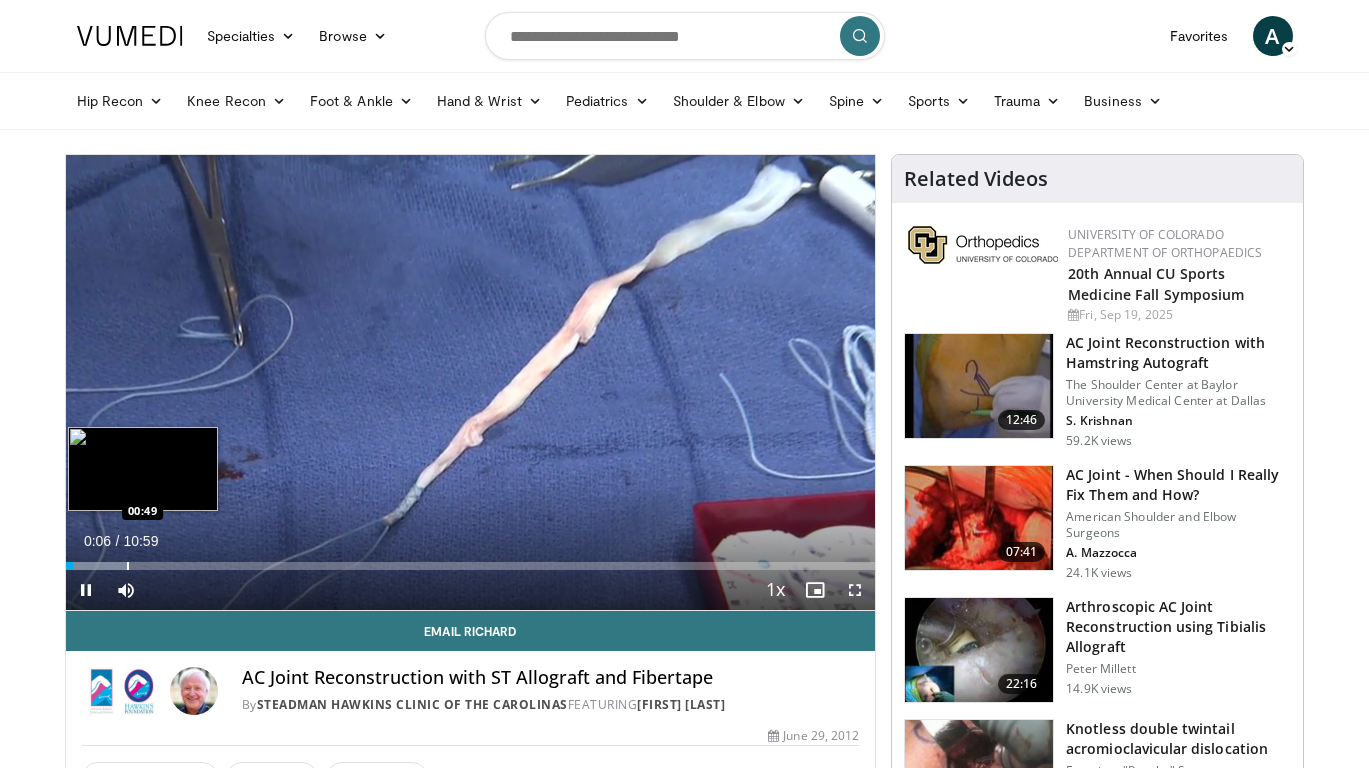 click on "Loaded :  7.56% 00:06 00:49" at bounding box center (471, 560) 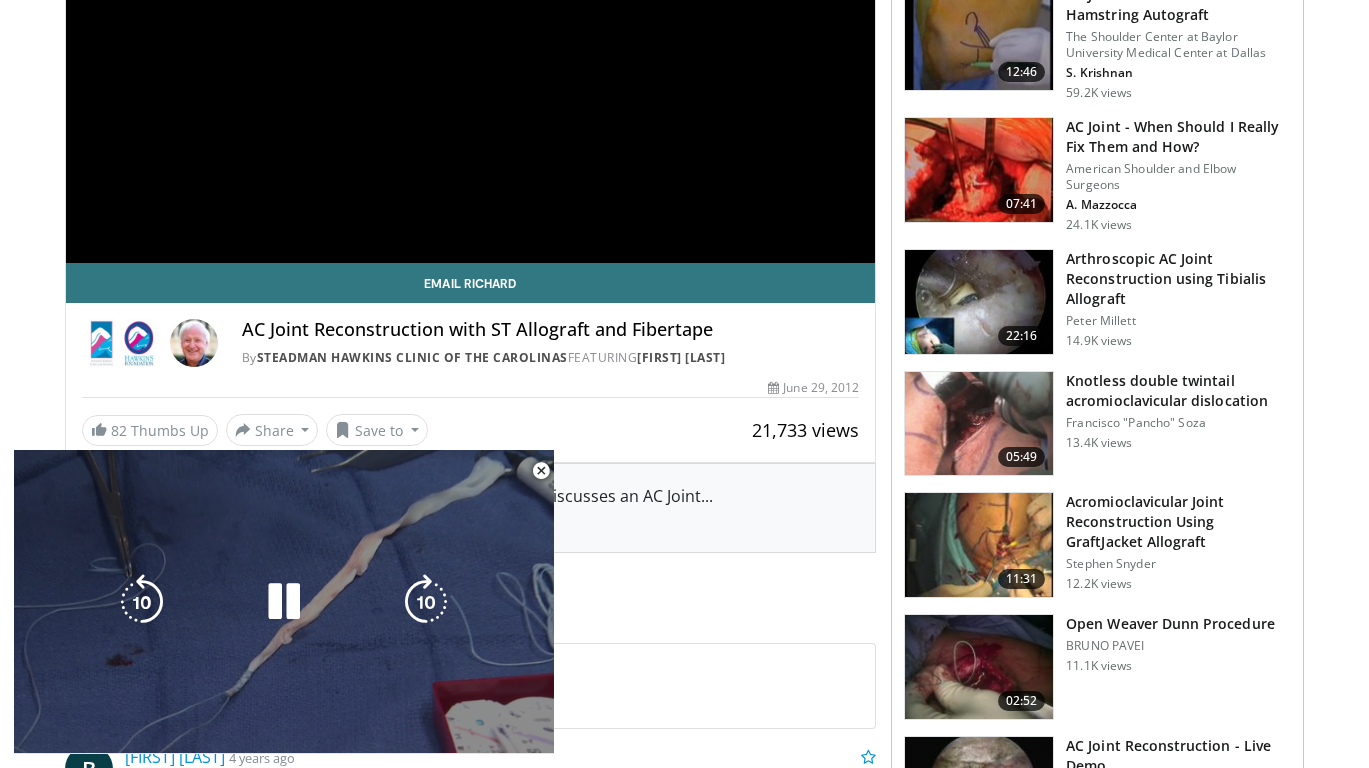 scroll, scrollTop: 0, scrollLeft: 0, axis: both 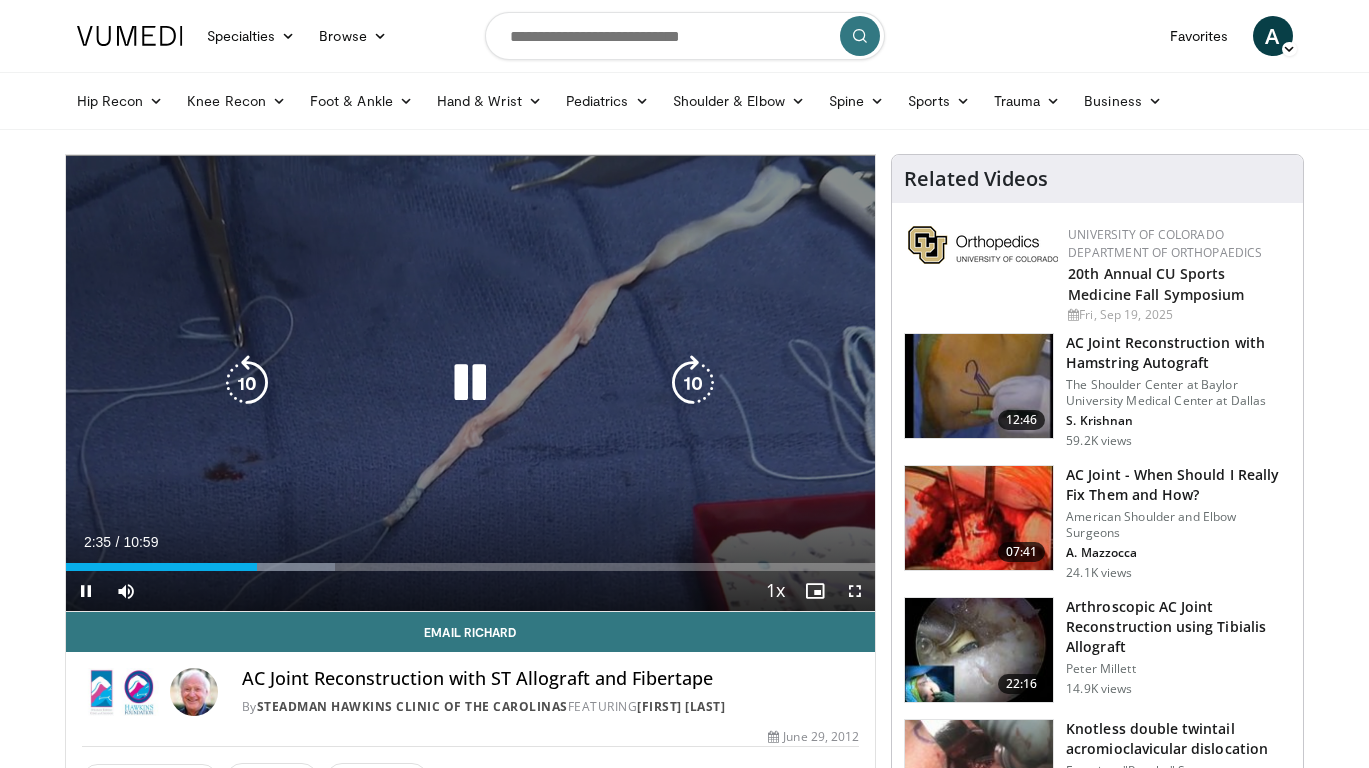 click at bounding box center (470, 383) 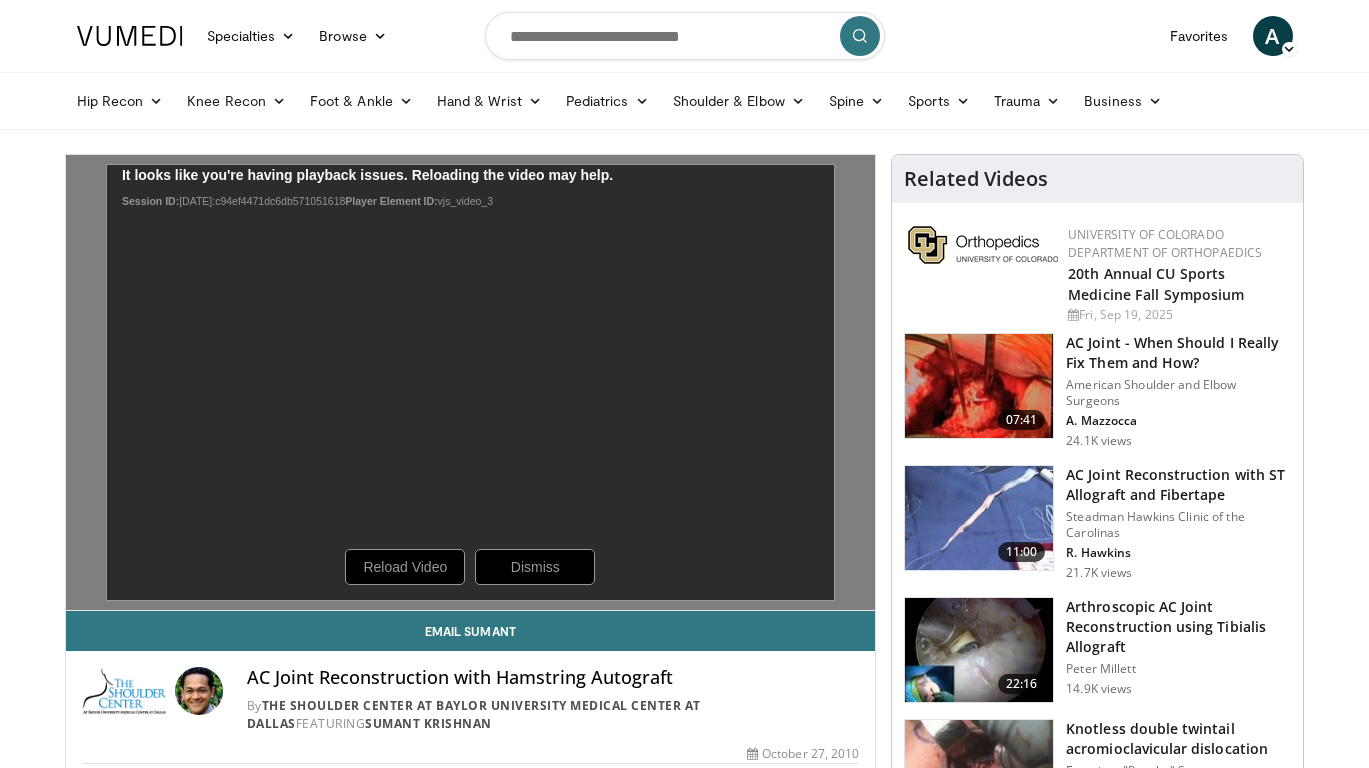 scroll, scrollTop: 0, scrollLeft: 0, axis: both 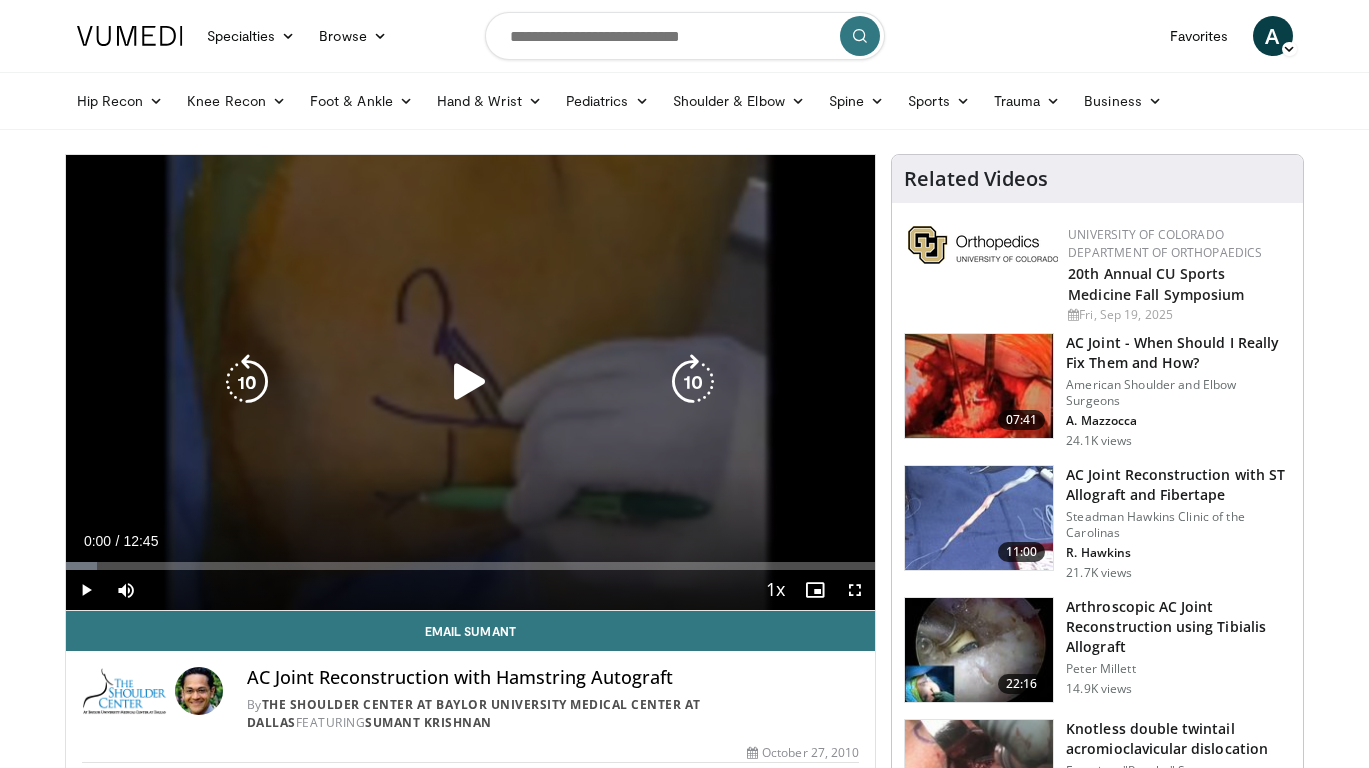 click at bounding box center (470, 382) 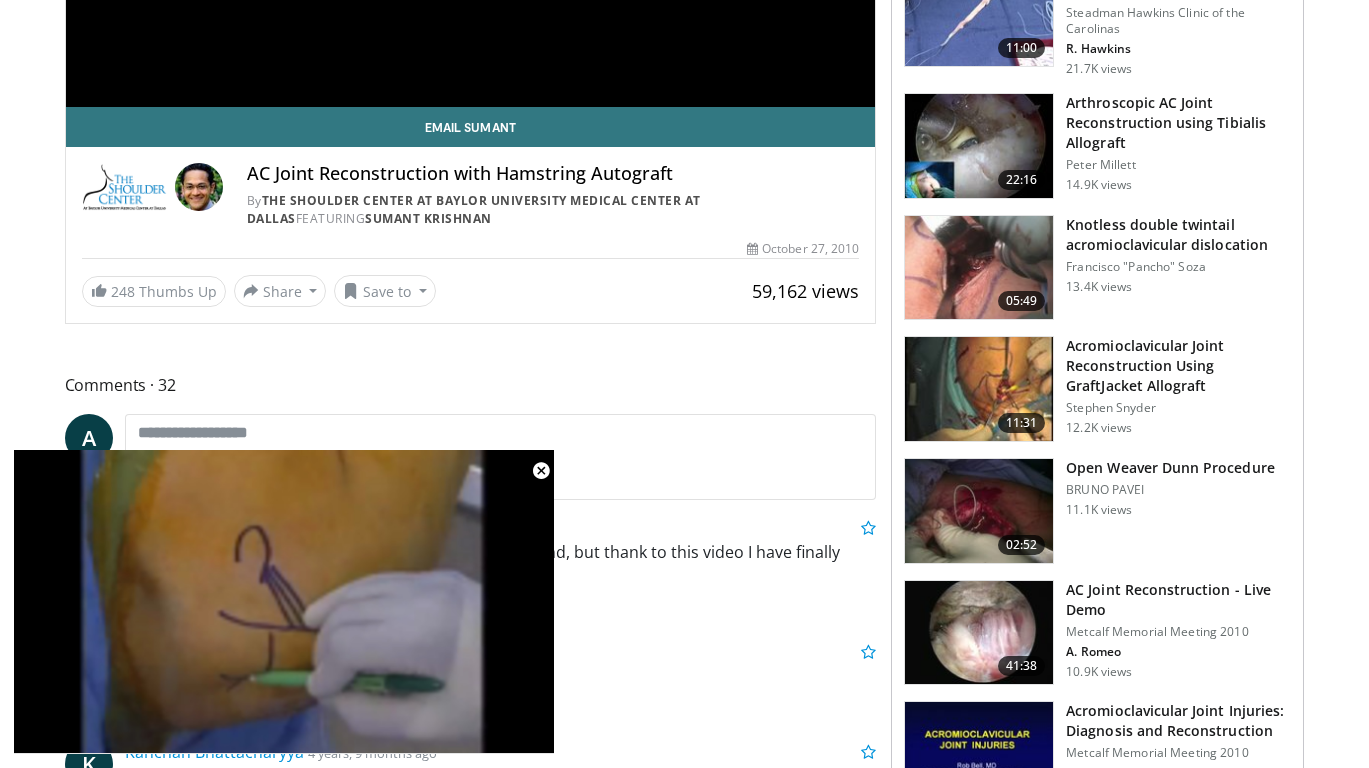 scroll, scrollTop: 520, scrollLeft: 0, axis: vertical 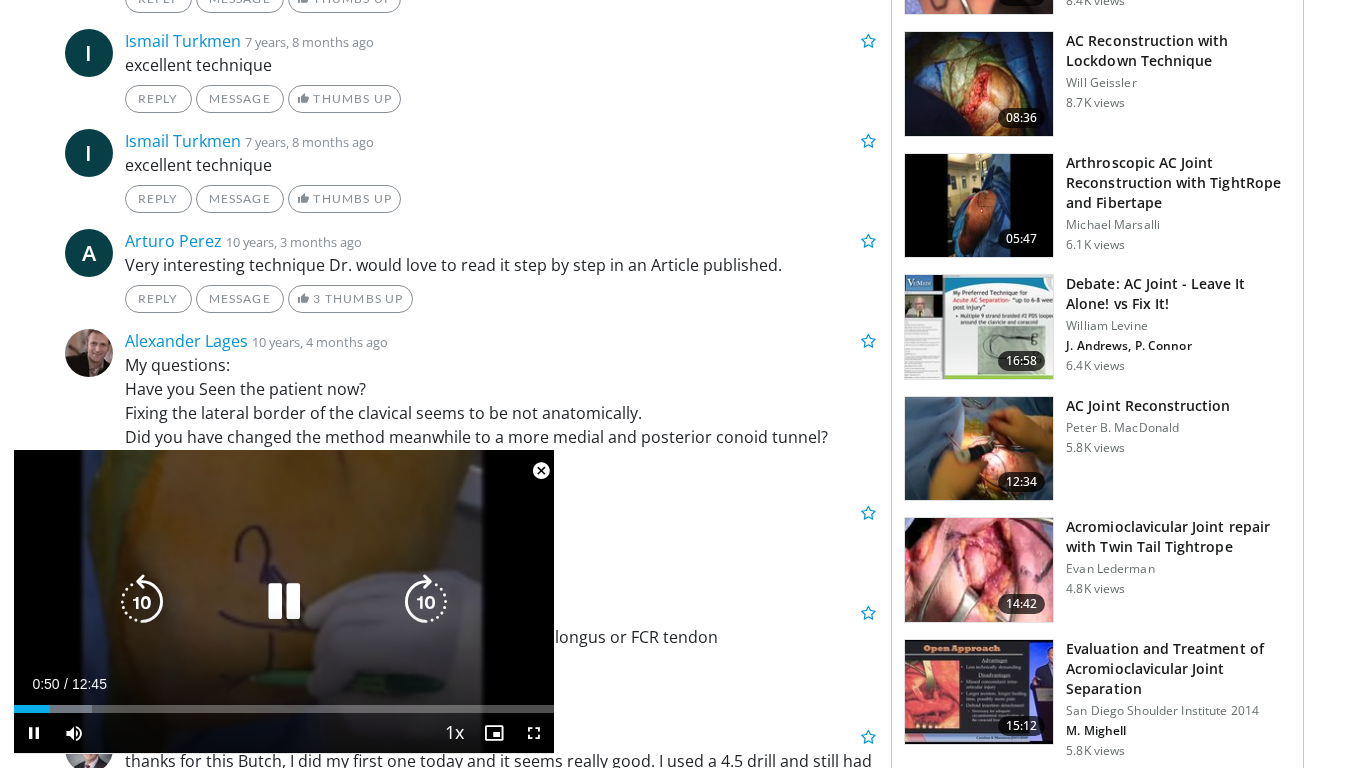 click at bounding box center (284, 602) 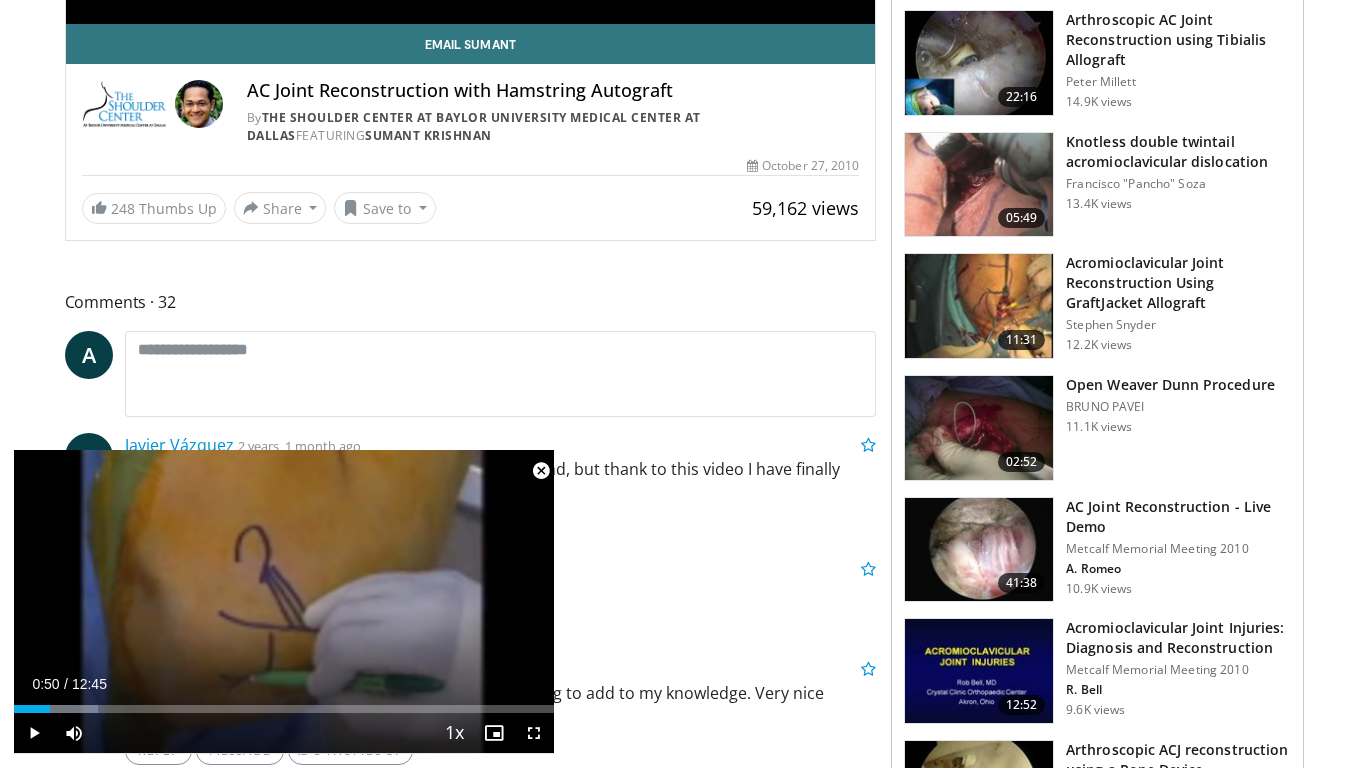 scroll, scrollTop: 0, scrollLeft: 0, axis: both 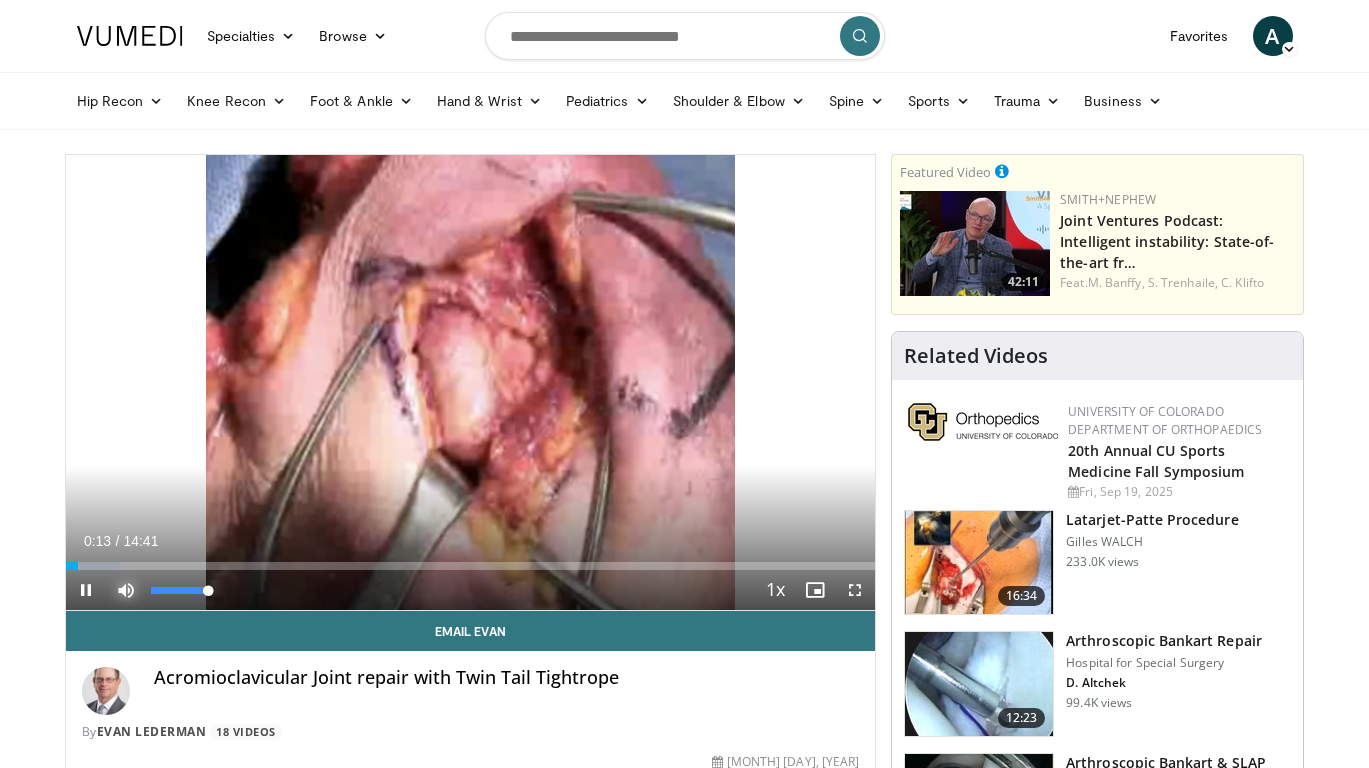 click at bounding box center (126, 590) 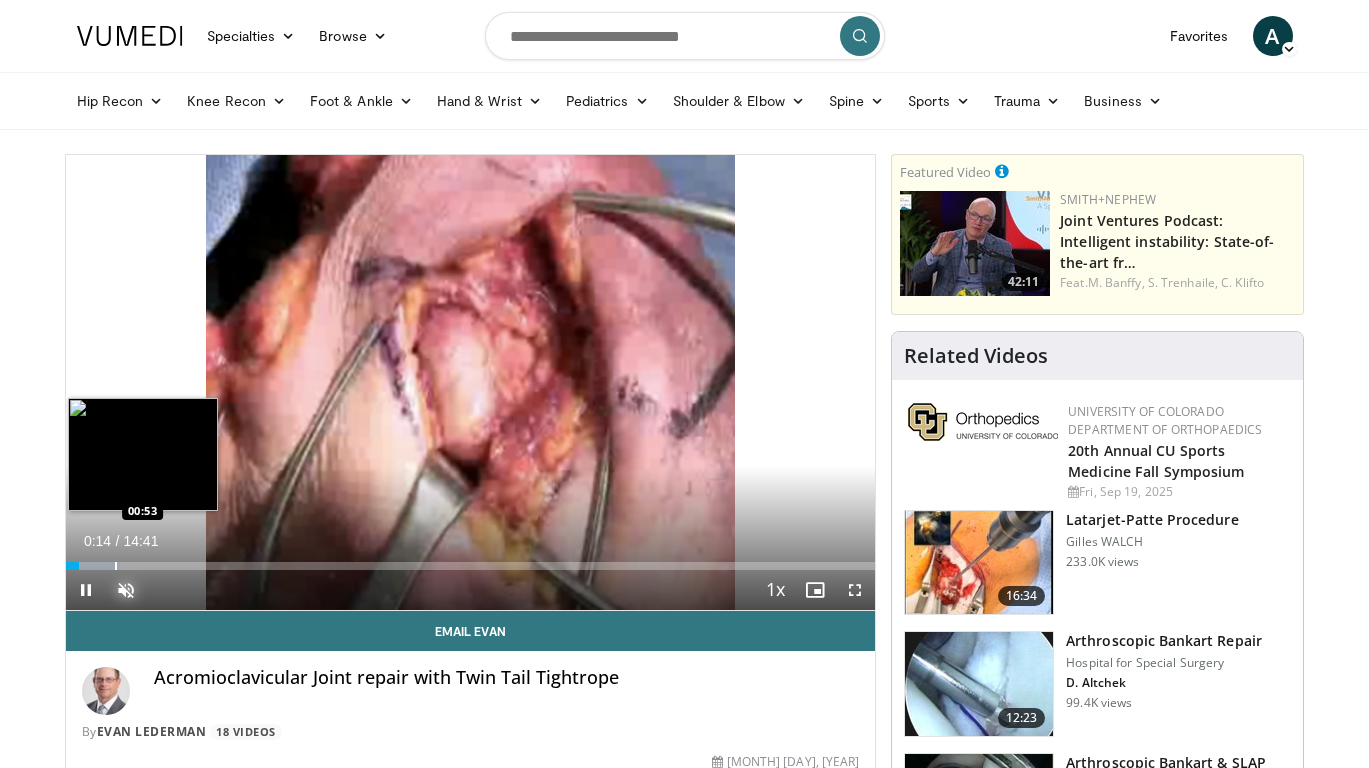 click at bounding box center (116, 566) 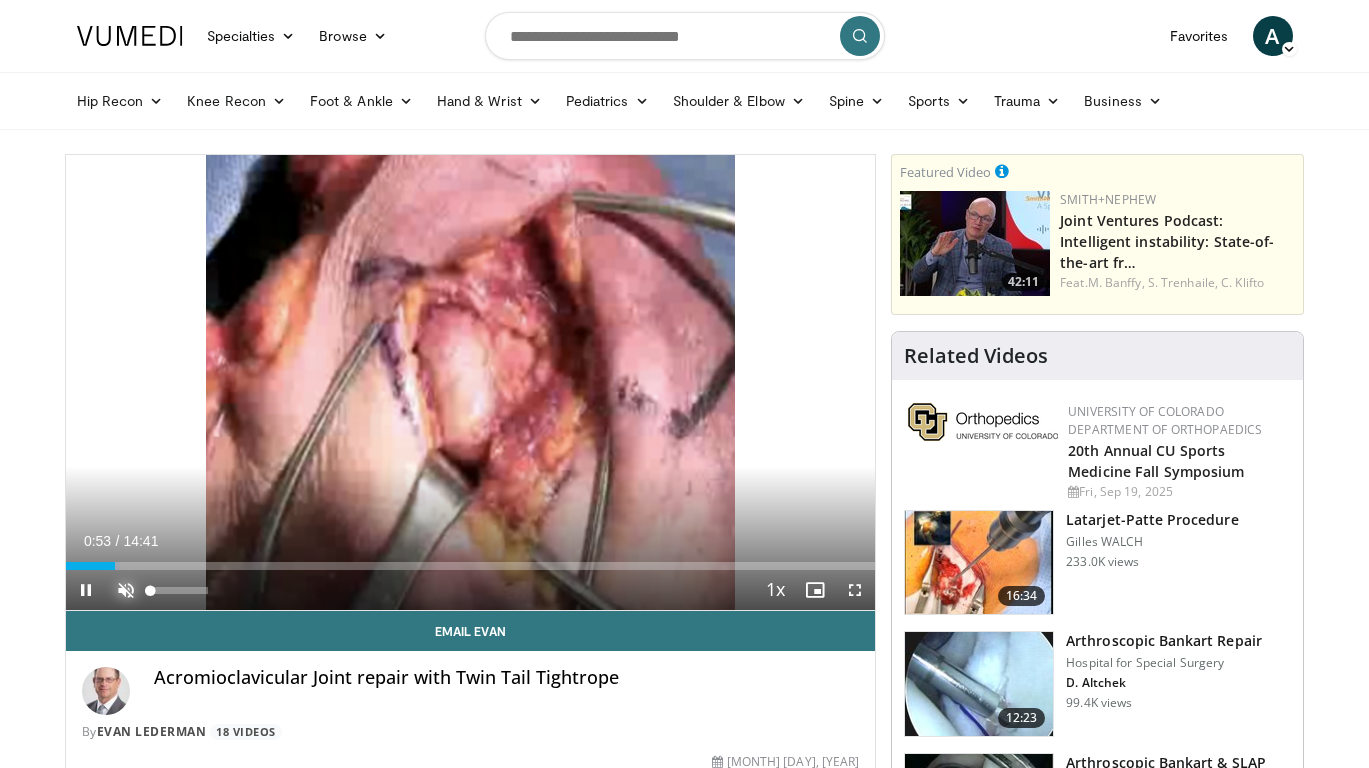 click at bounding box center (126, 590) 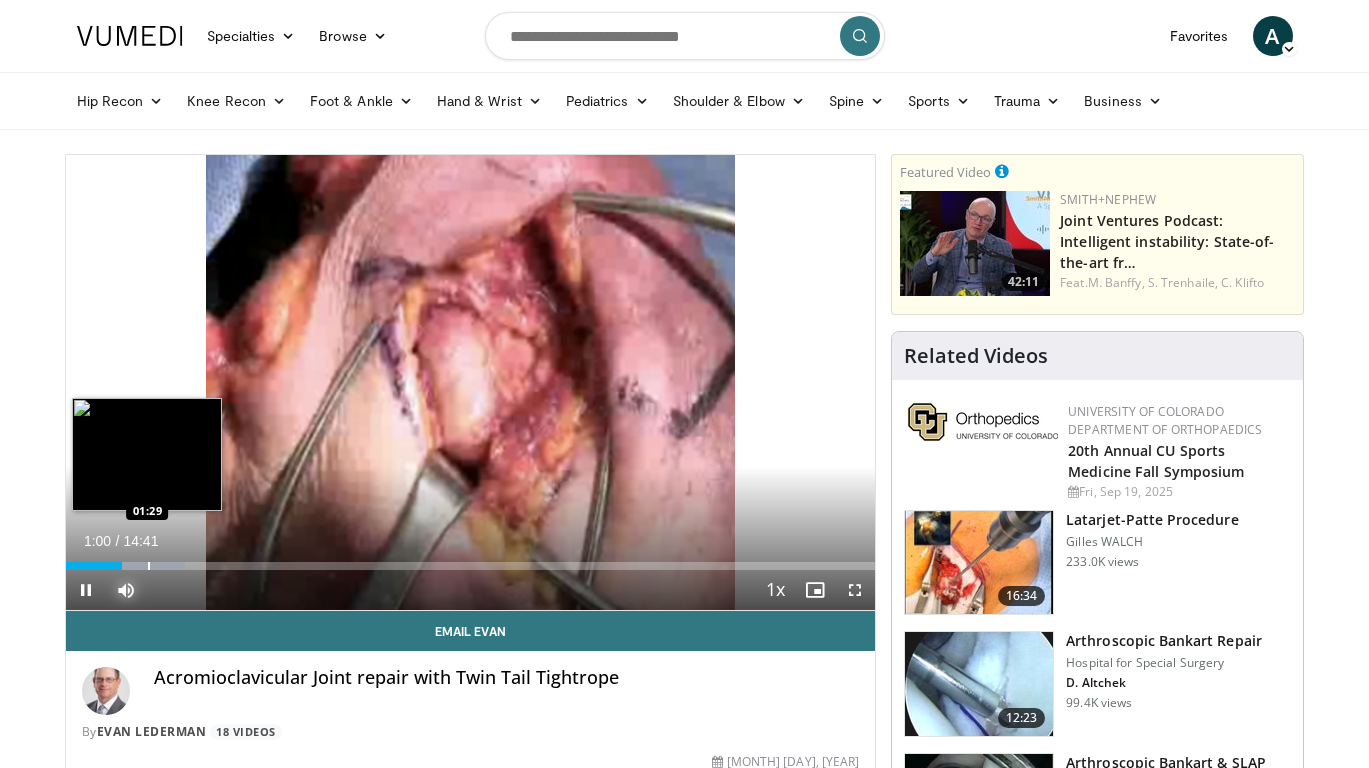 click at bounding box center [149, 566] 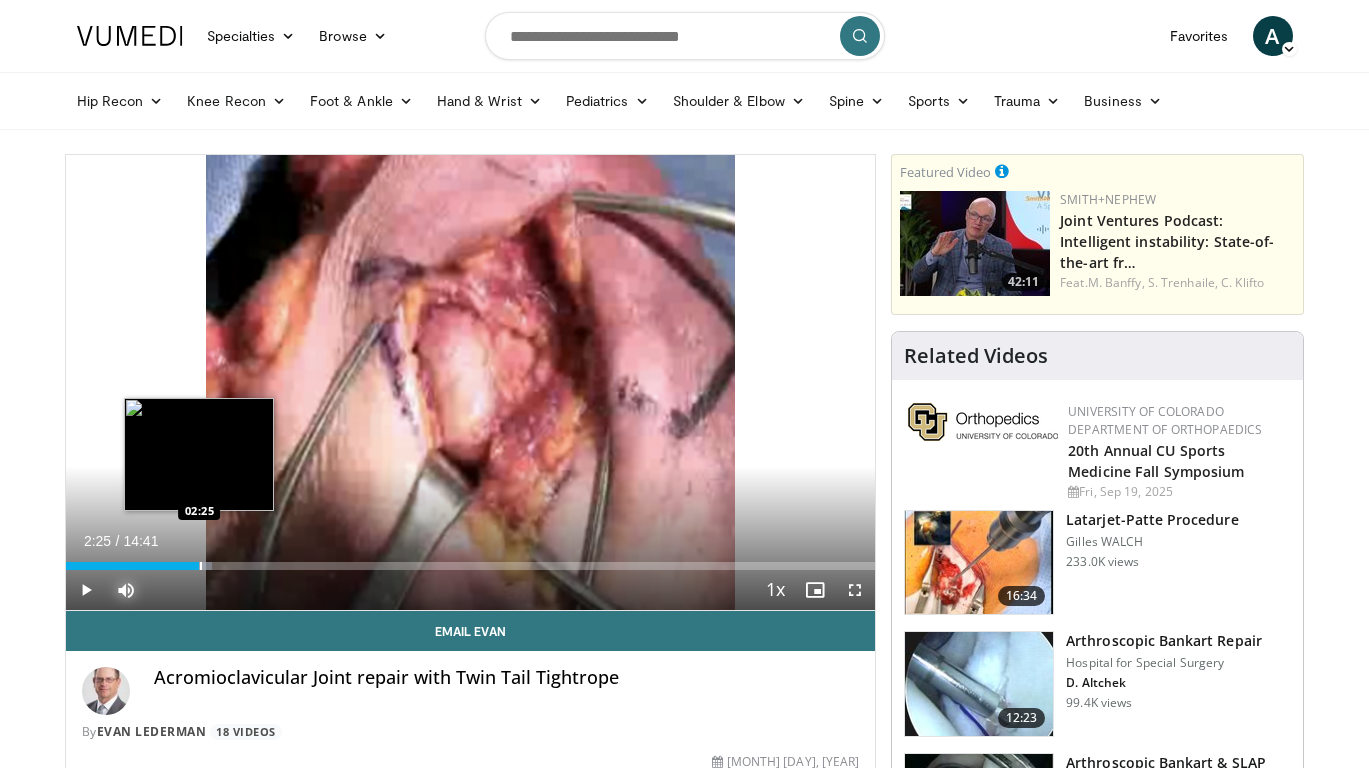 click at bounding box center [201, 566] 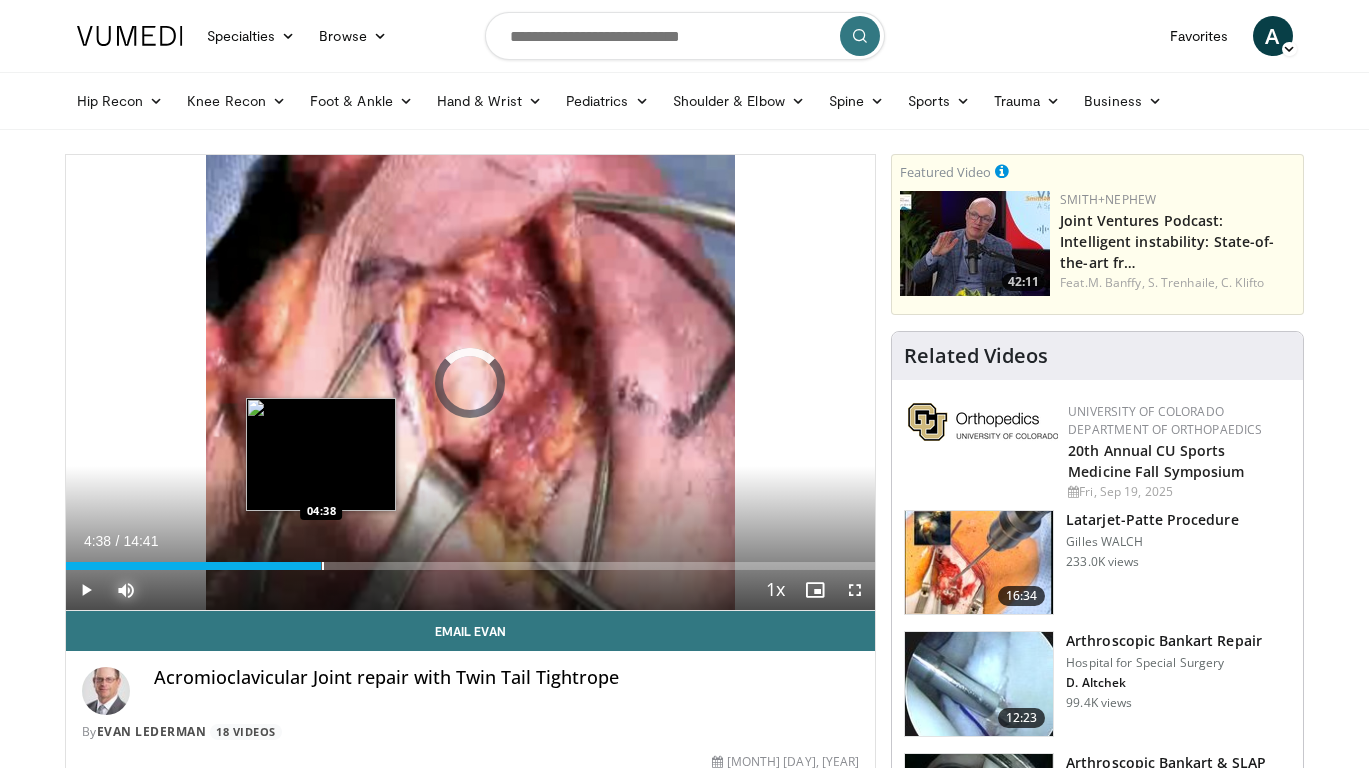 click on "Loaded :  23.78% 02:28 04:38" at bounding box center (471, 560) 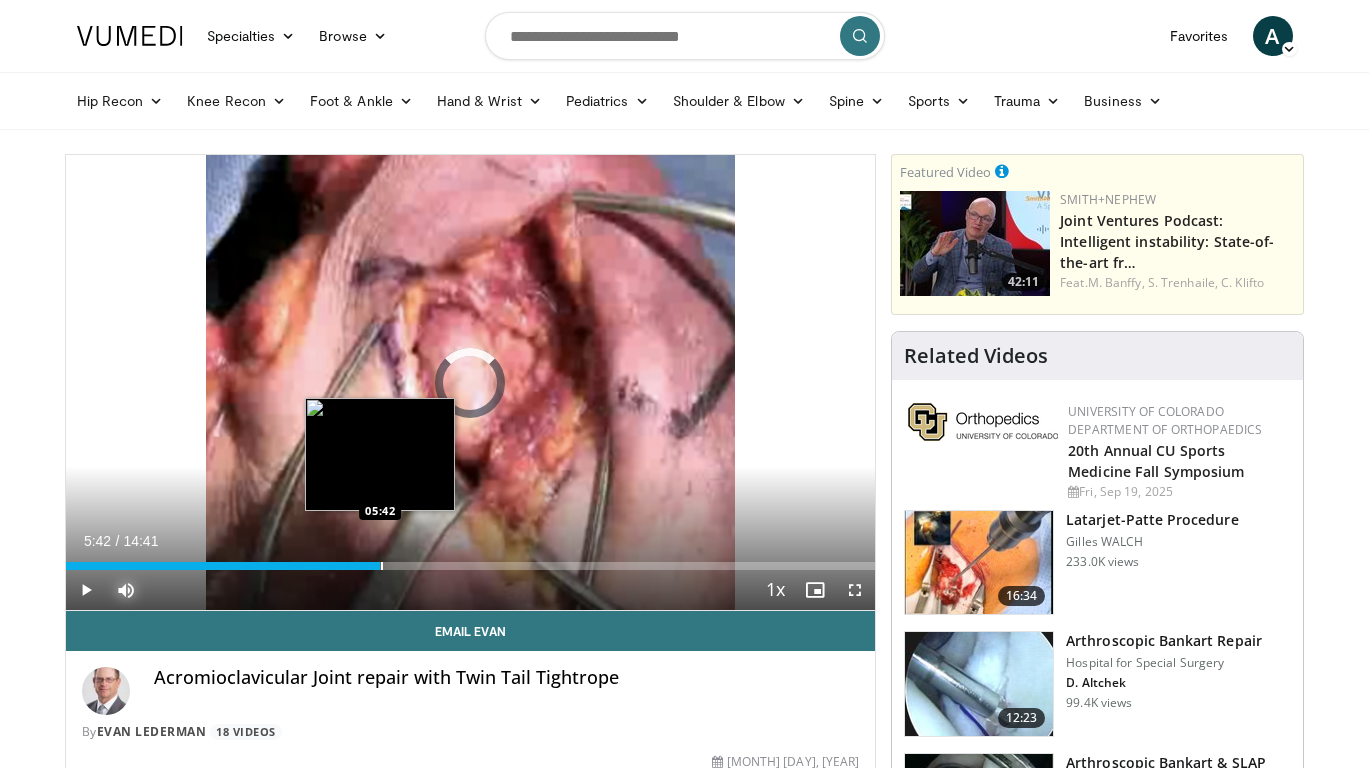 click on "Loaded :  38.61% 05:42 05:42" at bounding box center [471, 560] 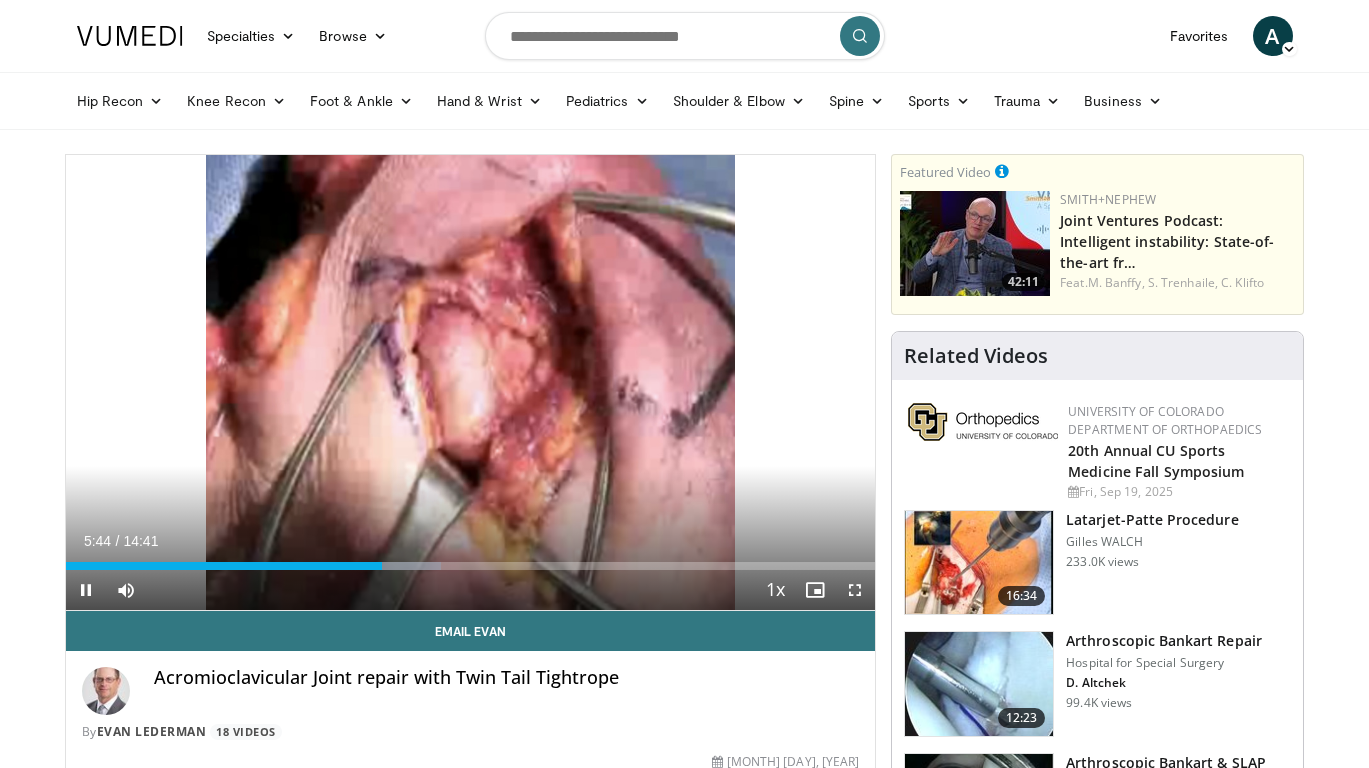 click on "Current Time  5:44 / Duration  14:41 Pause Skip Backward Skip Forward Mute Loaded :  46.43% 05:44 05:59 Stream Type  LIVE Seek to live, currently behind live LIVE   1x Playback Rate 0.5x 0.75x 1x , selected 1.25x 1.5x 1.75x 2x Chapters Chapters Descriptions descriptions off , selected Captions captions settings , opens captions settings dialog captions off , selected Audio Track en (Main) , selected Fullscreen Enable picture-in-picture mode" at bounding box center (471, 590) 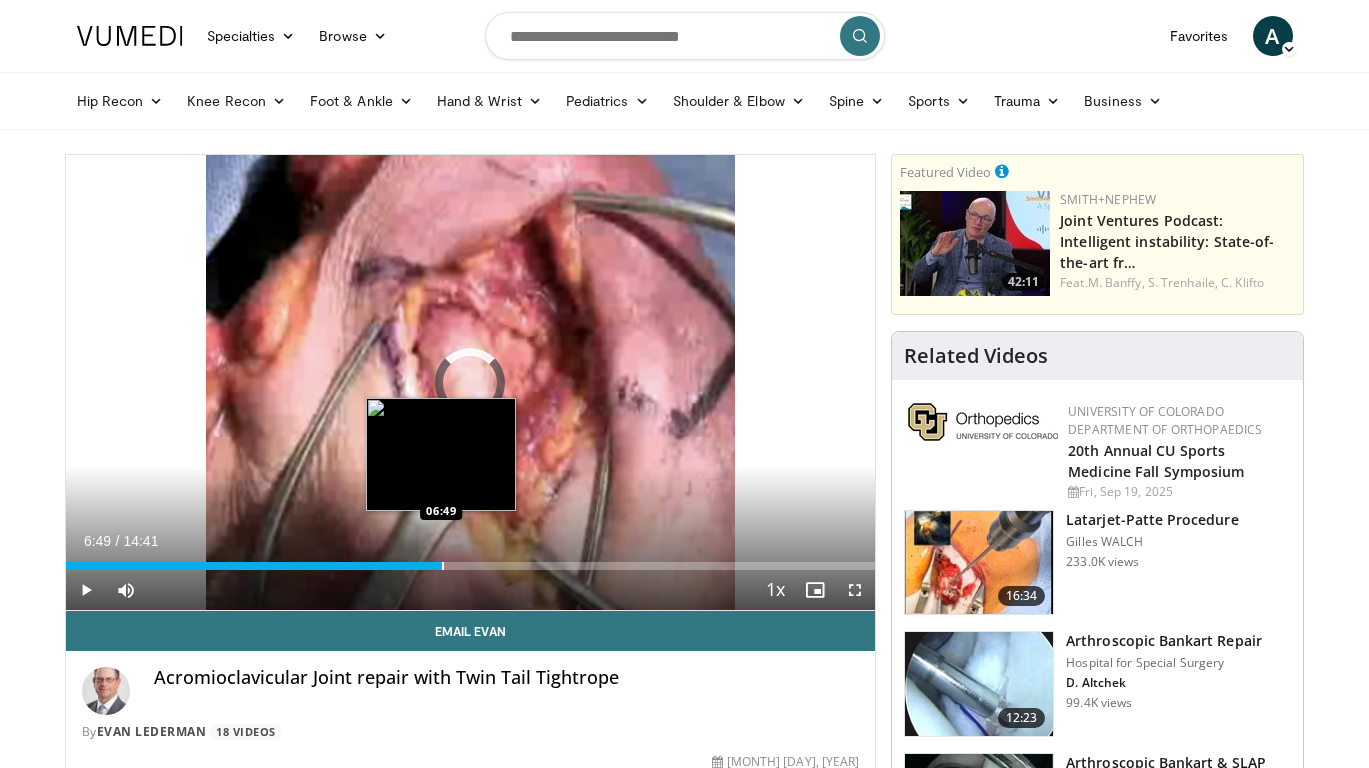 click at bounding box center [443, 566] 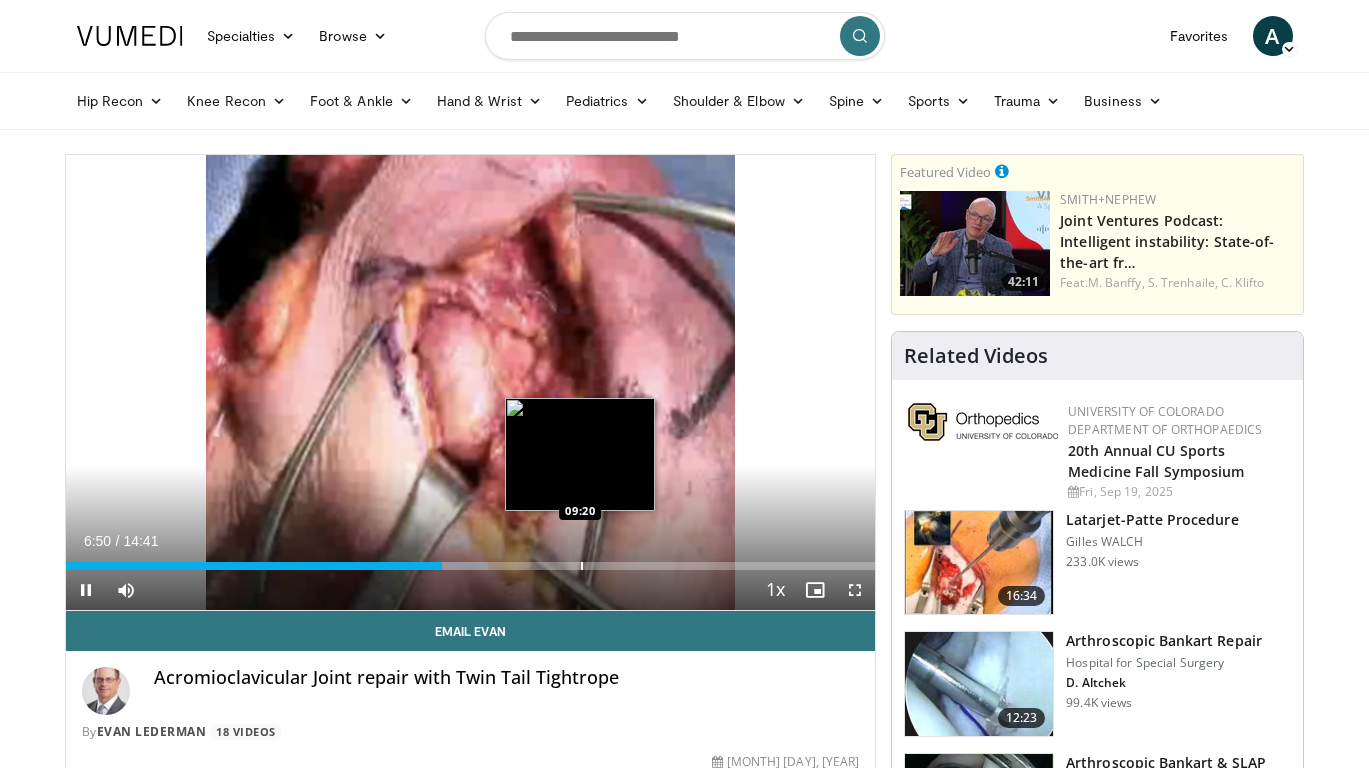 click at bounding box center (582, 566) 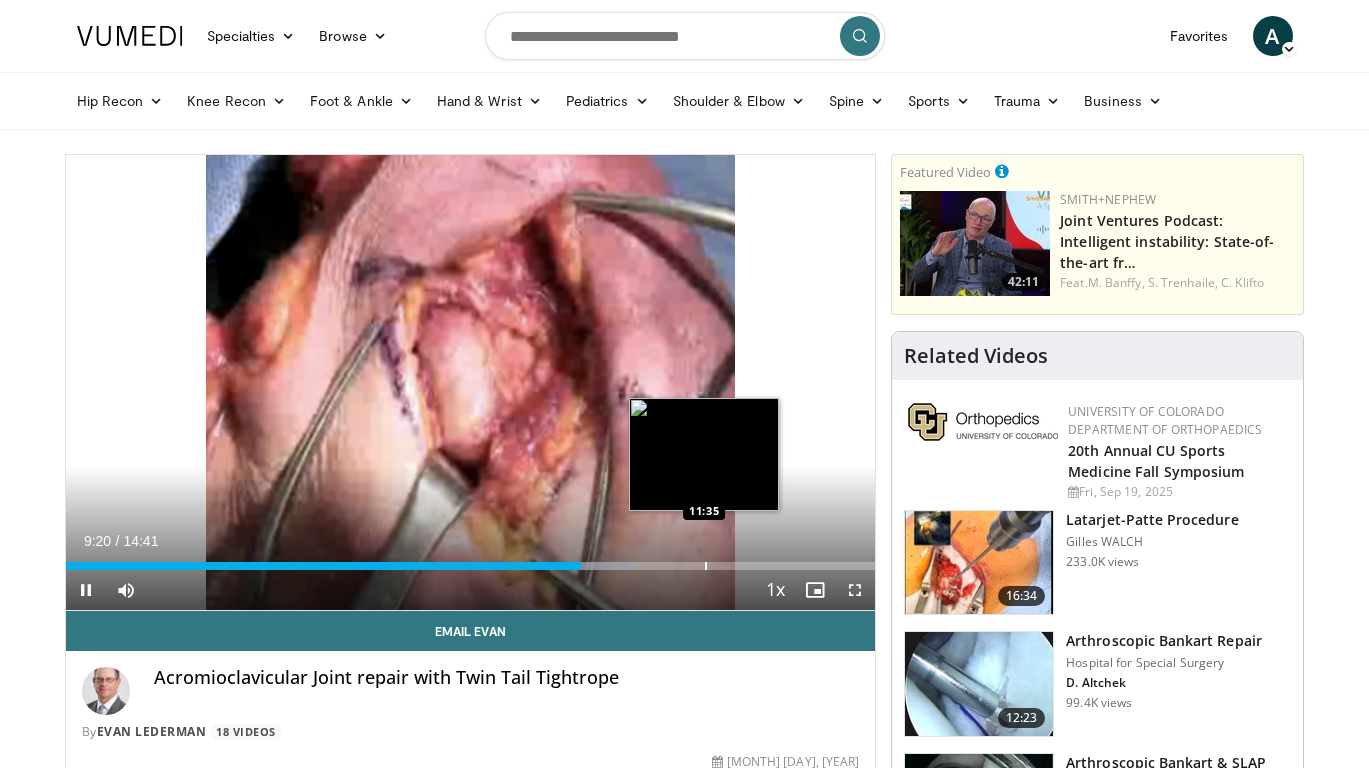 click at bounding box center (706, 566) 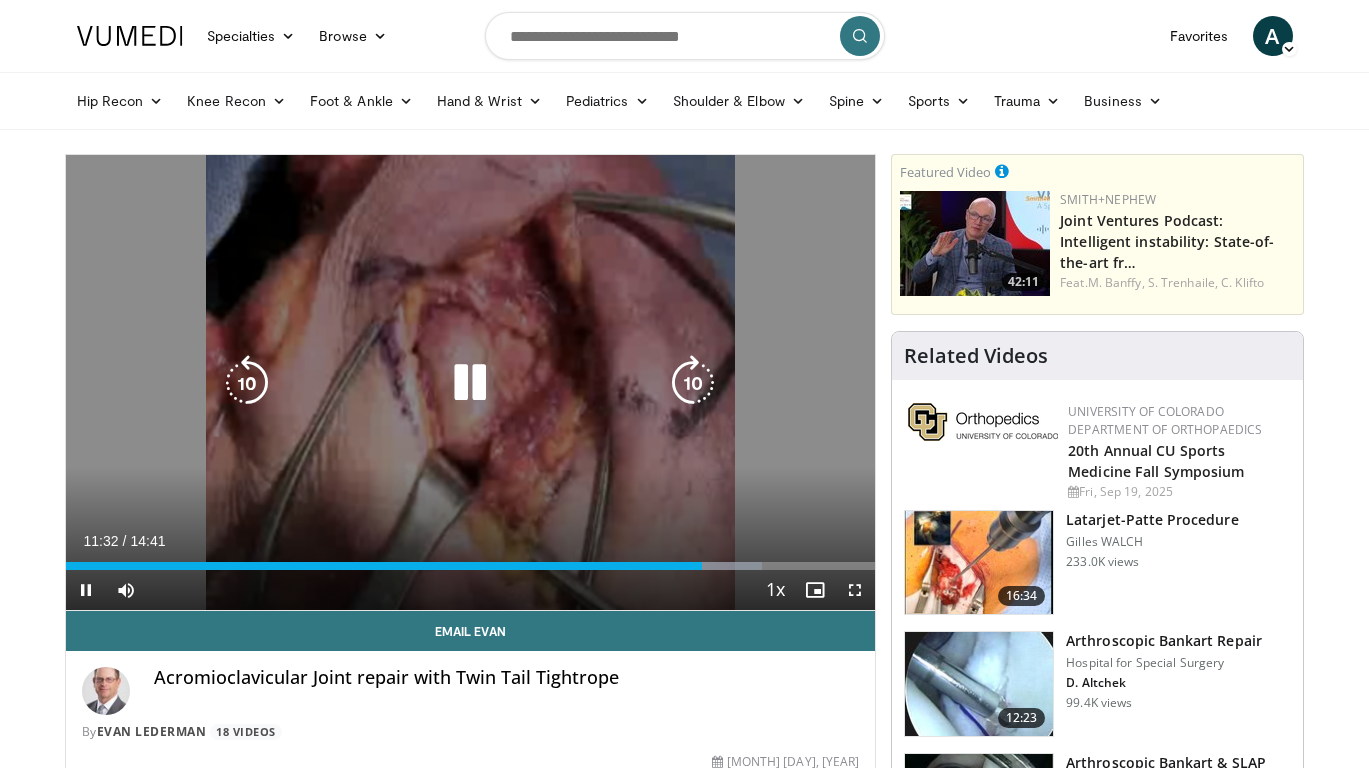 click at bounding box center (470, 383) 